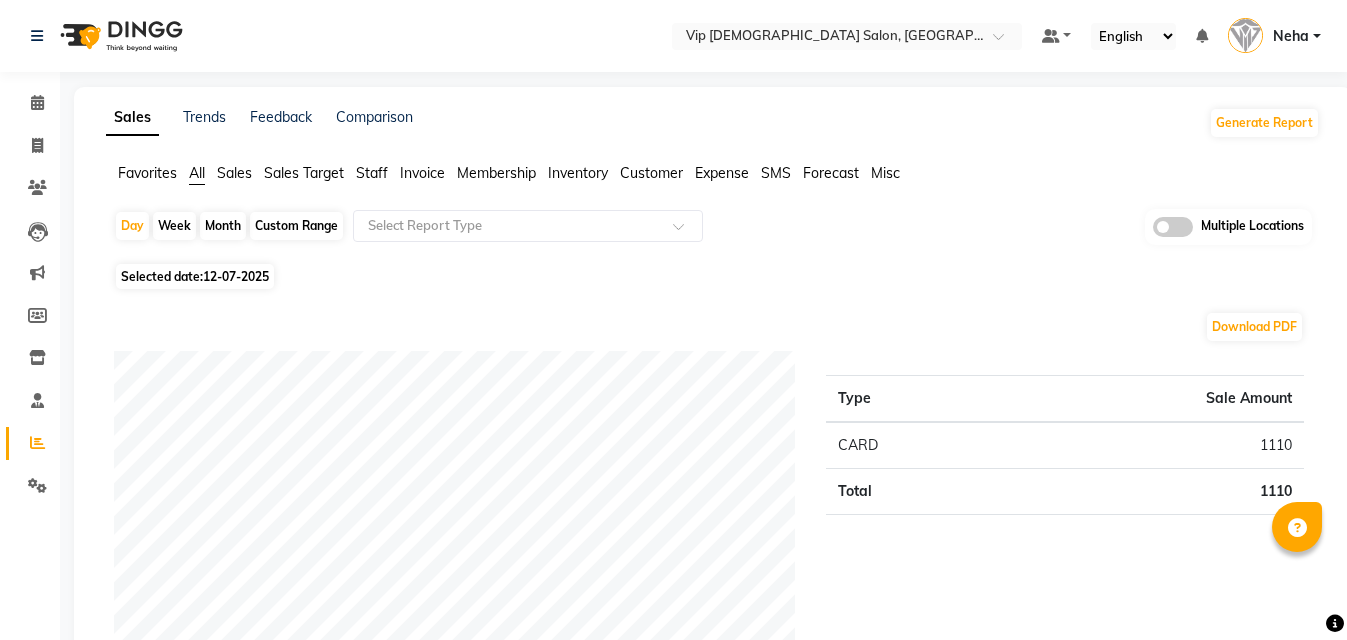 scroll, scrollTop: 14, scrollLeft: 0, axis: vertical 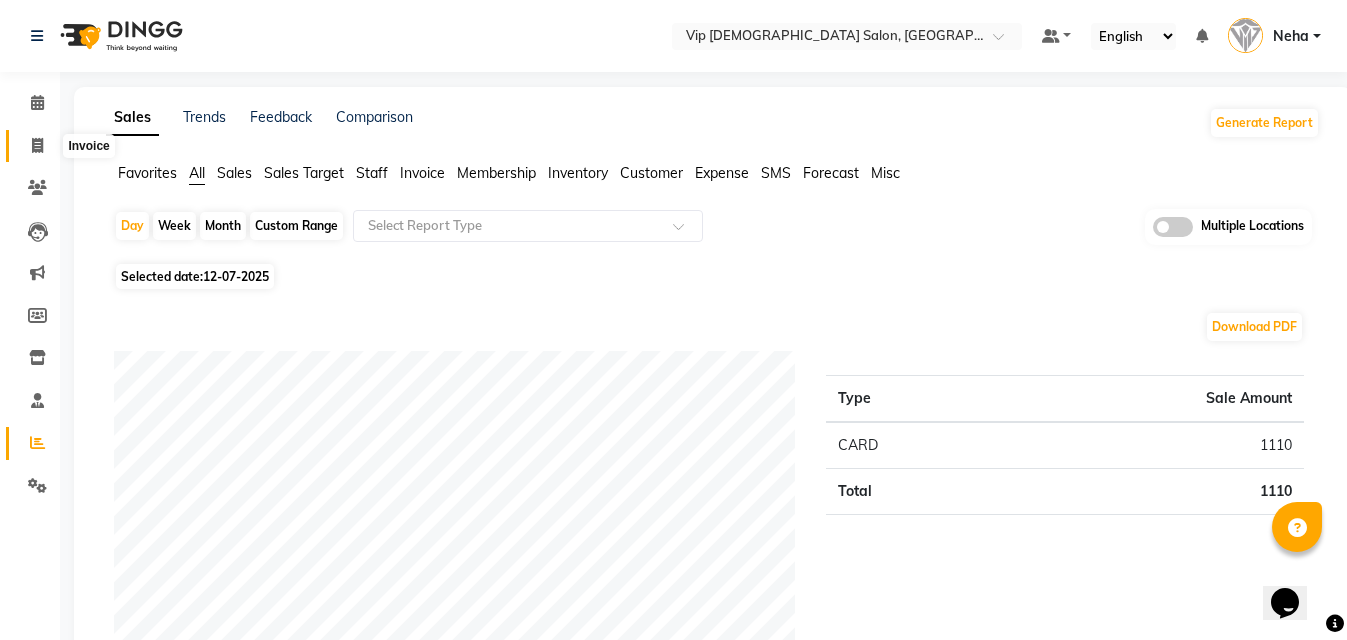 click 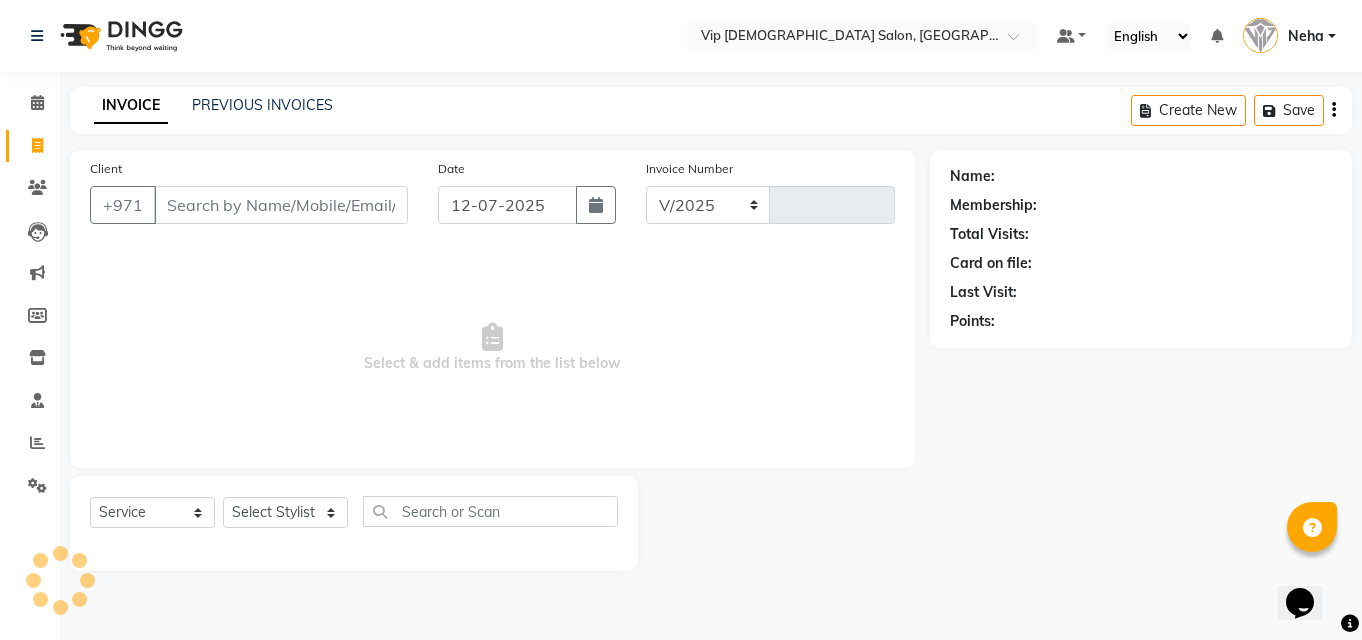 select on "8415" 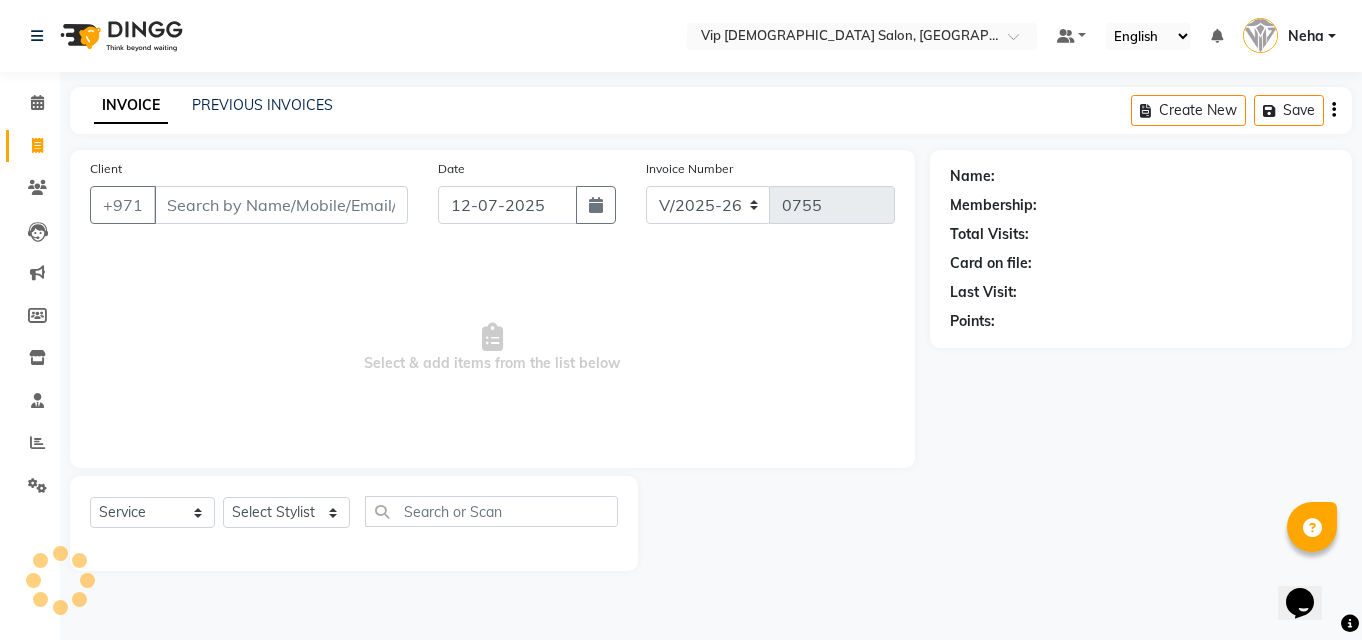 click on "Client" at bounding box center (281, 205) 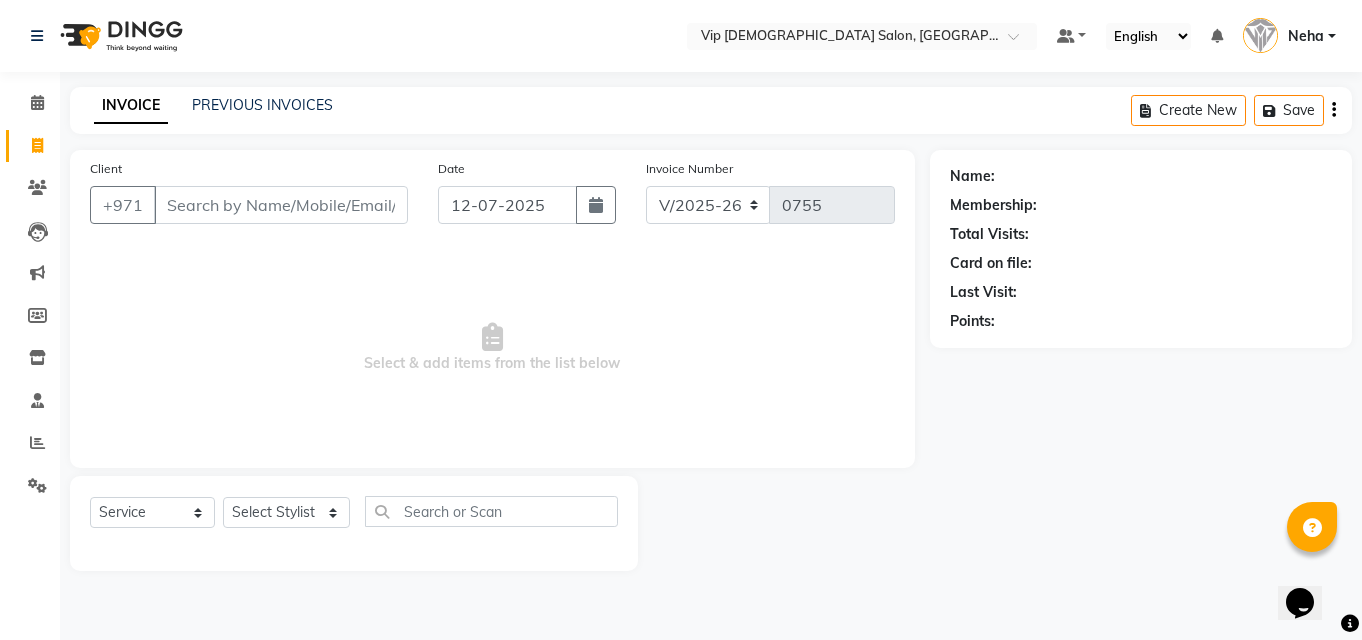 click on "Client" at bounding box center (281, 205) 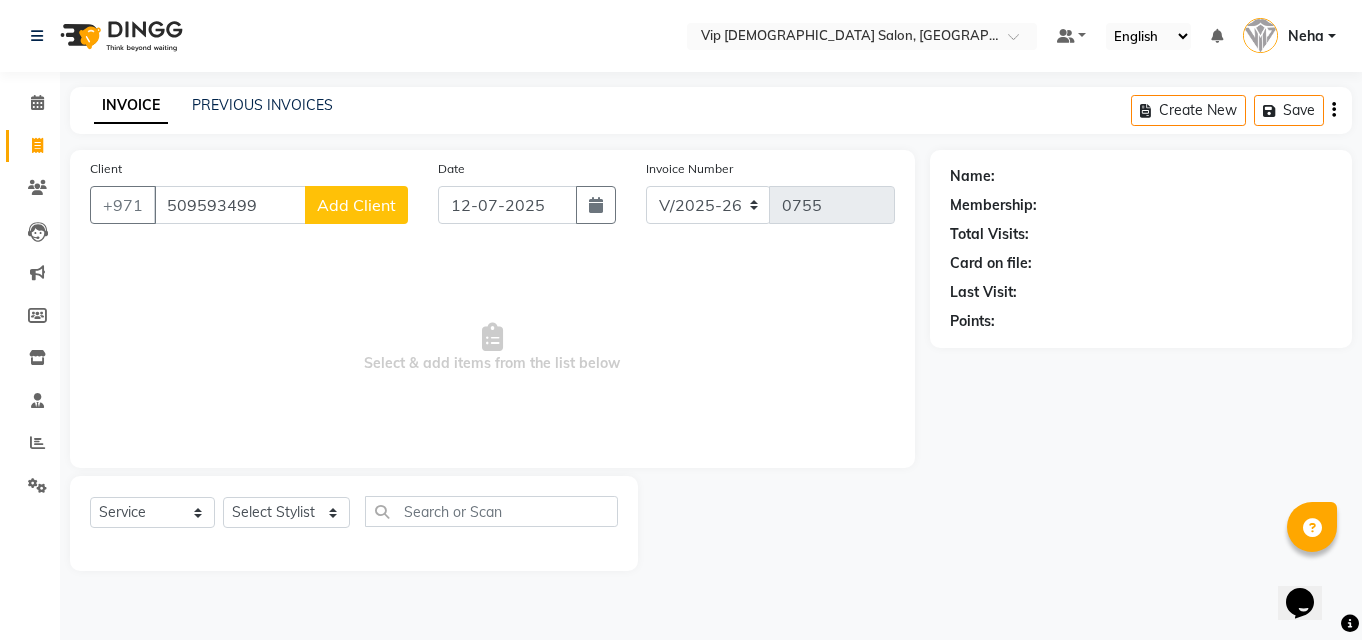 type on "509593499" 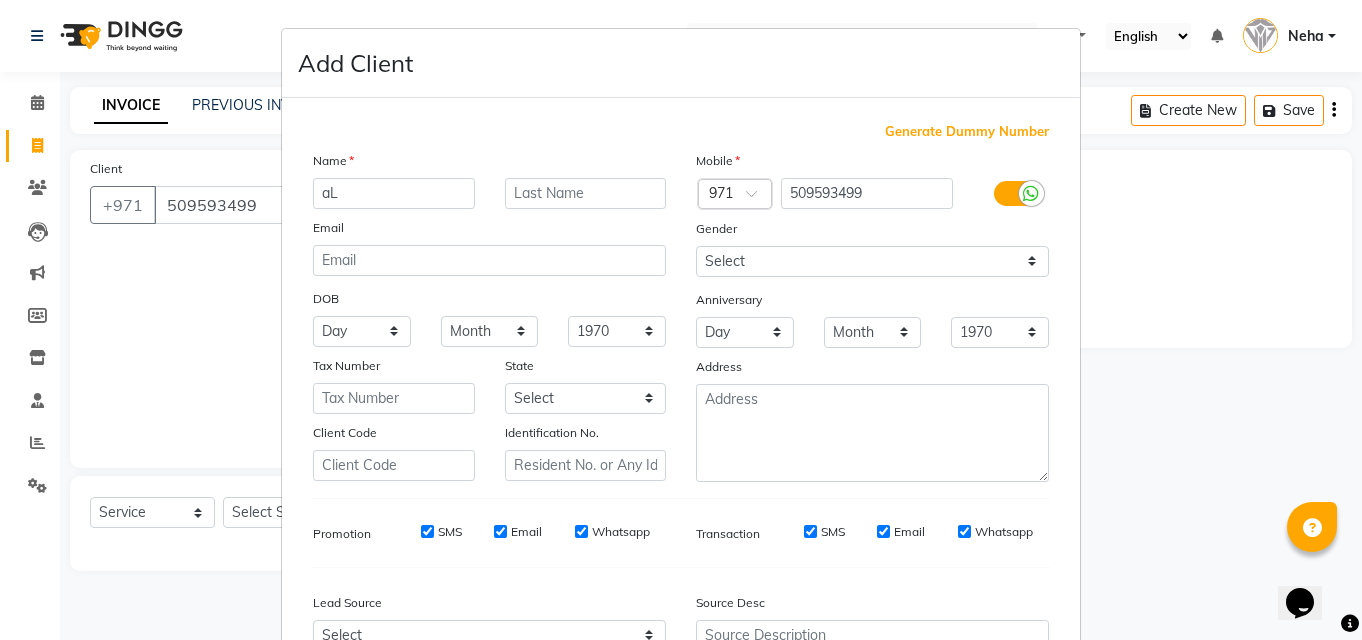 type on "a" 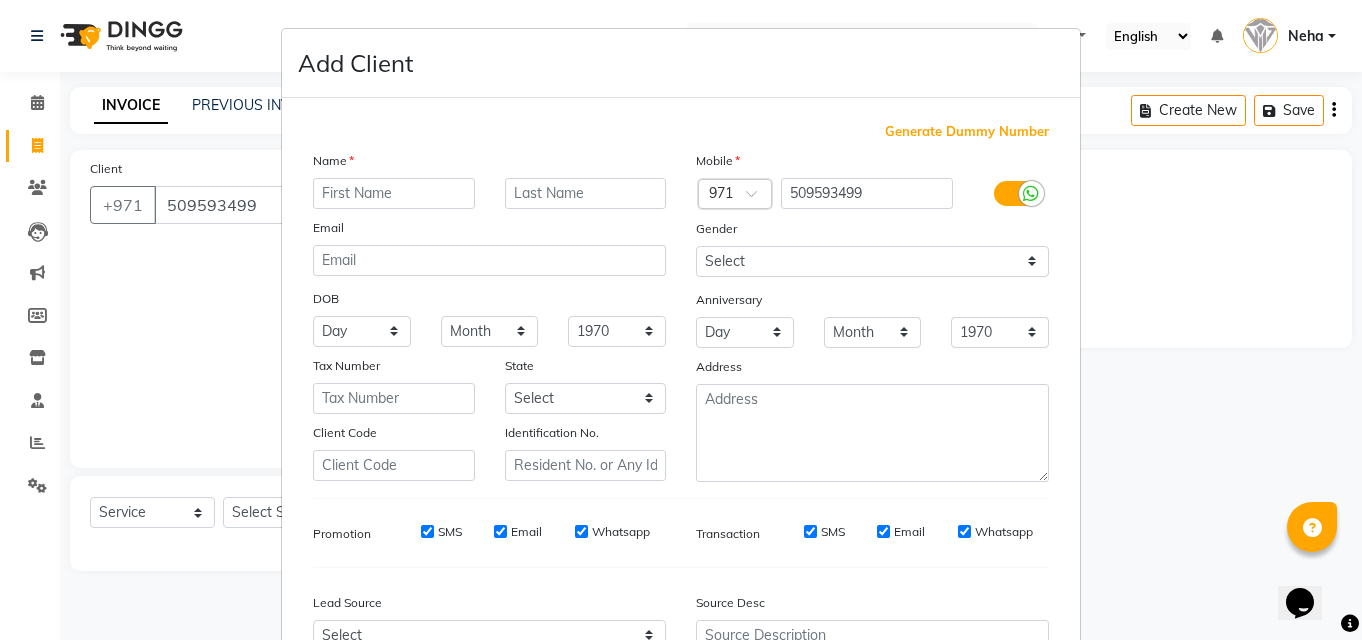 click at bounding box center (394, 193) 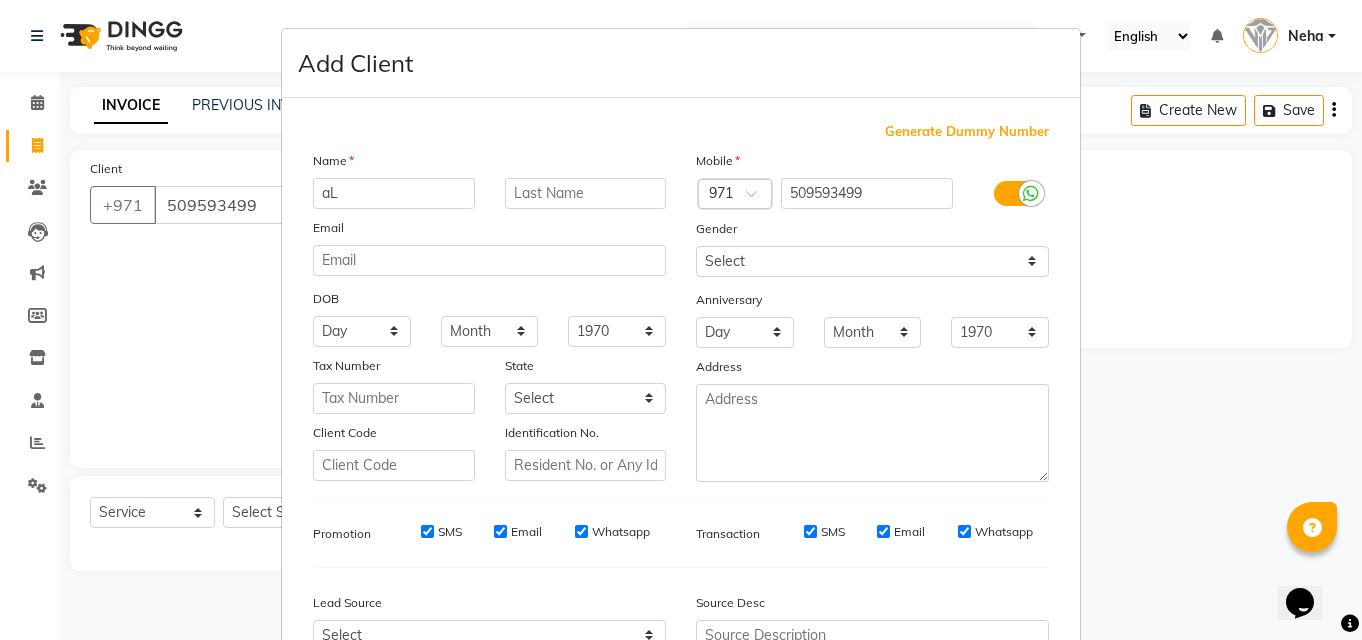 type on "a" 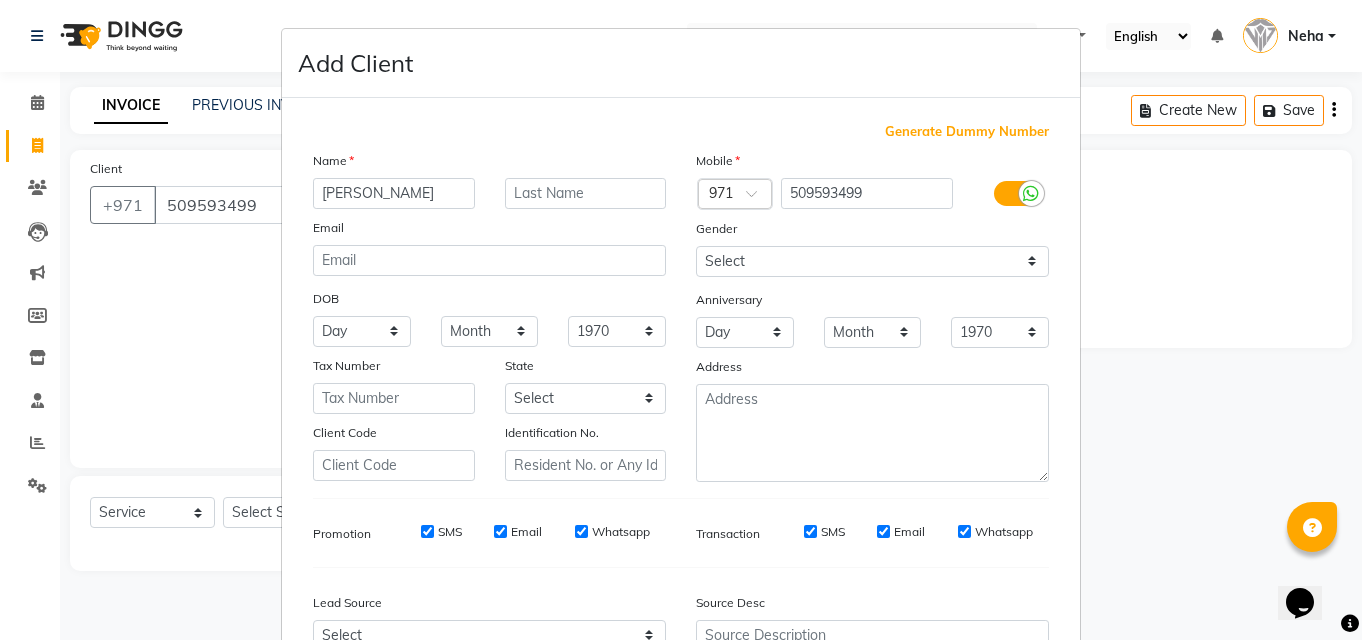 type on "Ali" 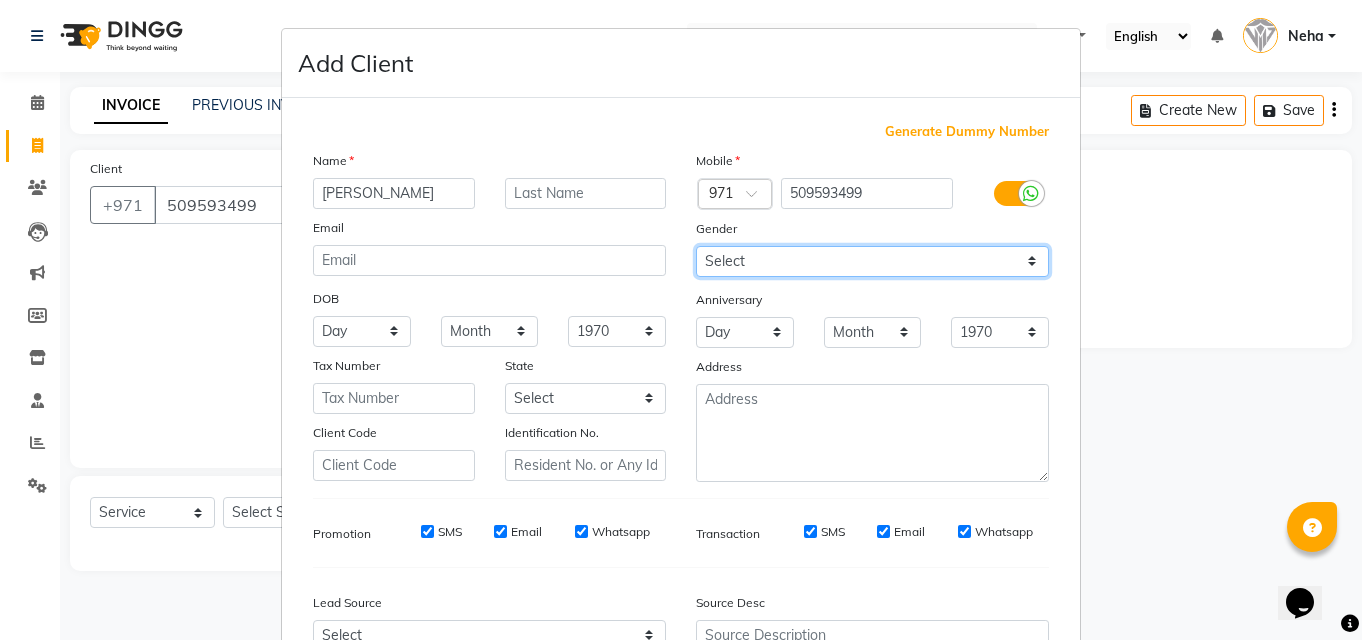 click on "Select Male Female Other Prefer Not To Say" at bounding box center (872, 261) 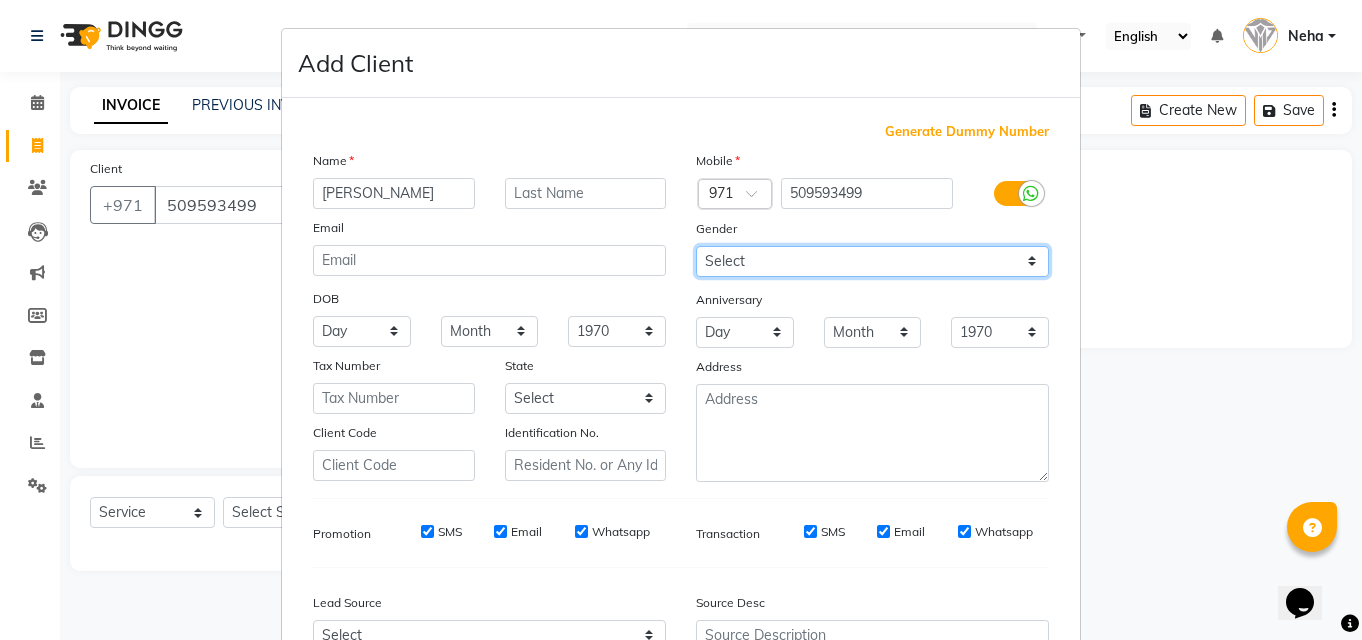 select on "male" 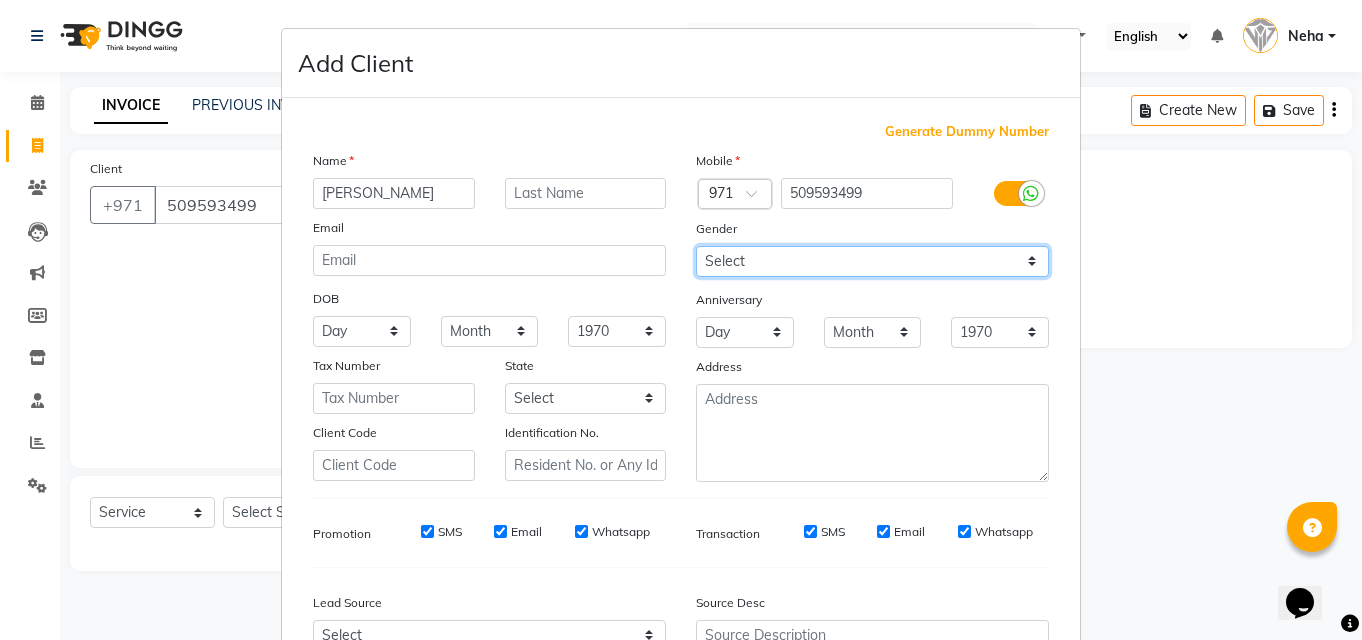 click on "Select Male Female Other Prefer Not To Say" at bounding box center [872, 261] 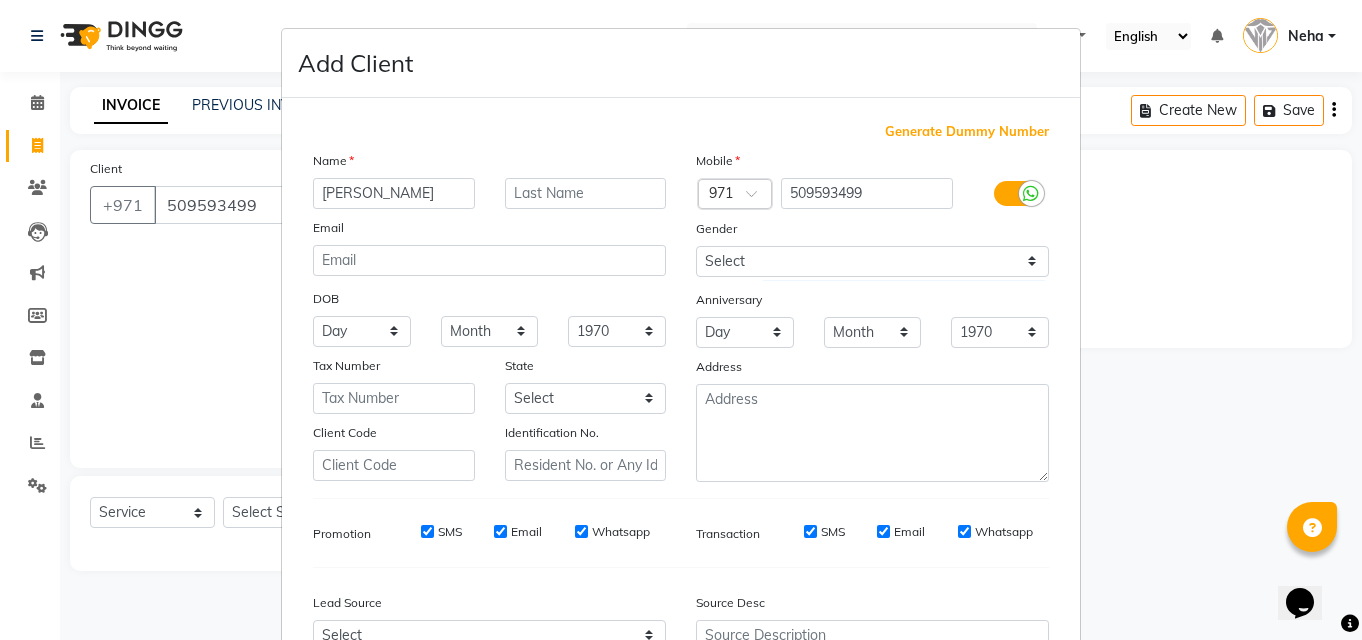 click at bounding box center [872, 433] 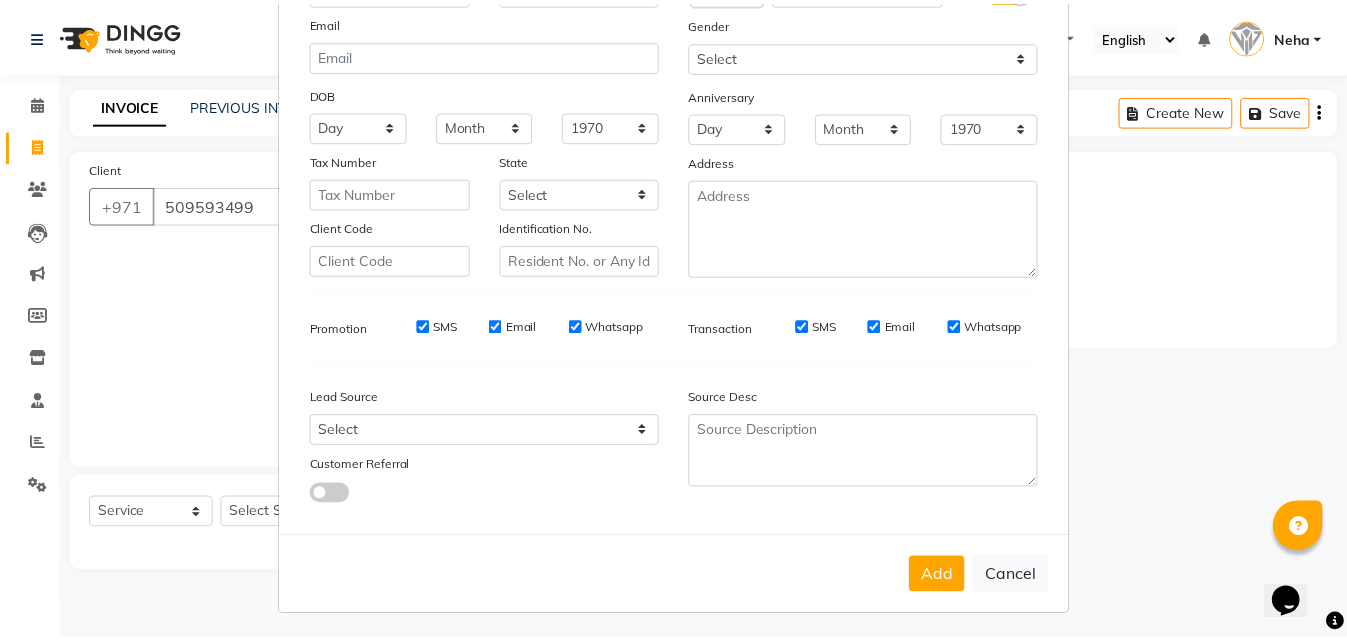 scroll, scrollTop: 209, scrollLeft: 0, axis: vertical 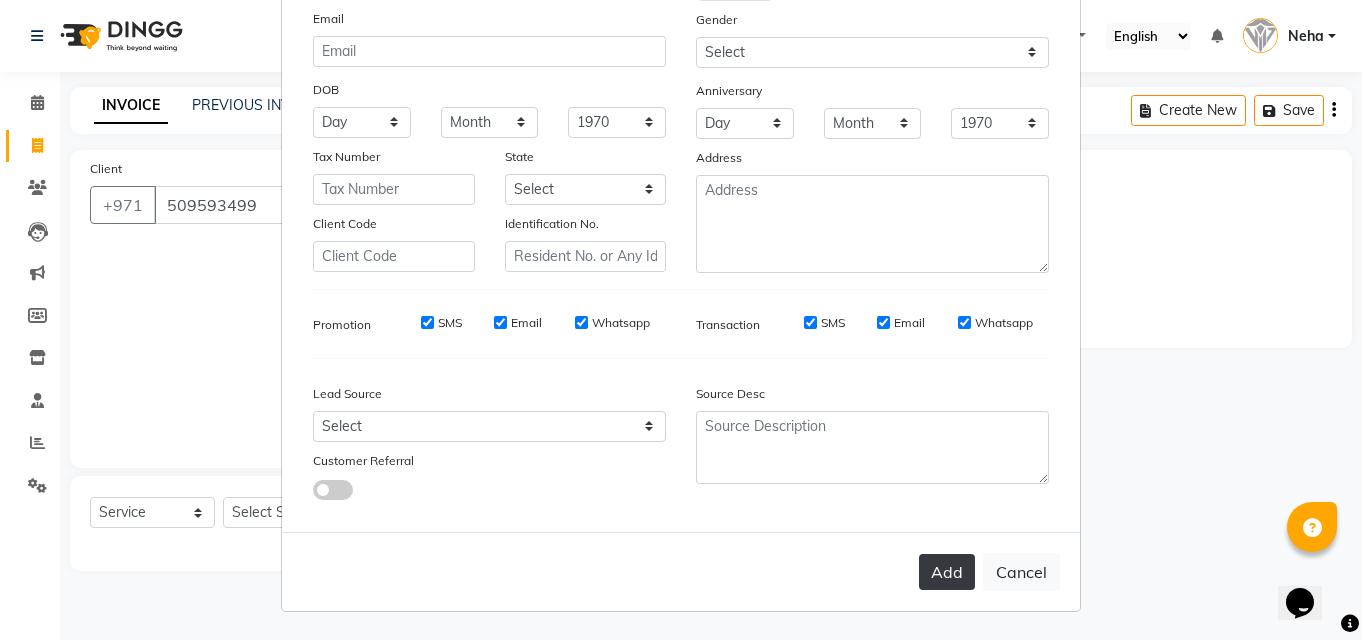 click on "Add" at bounding box center [947, 572] 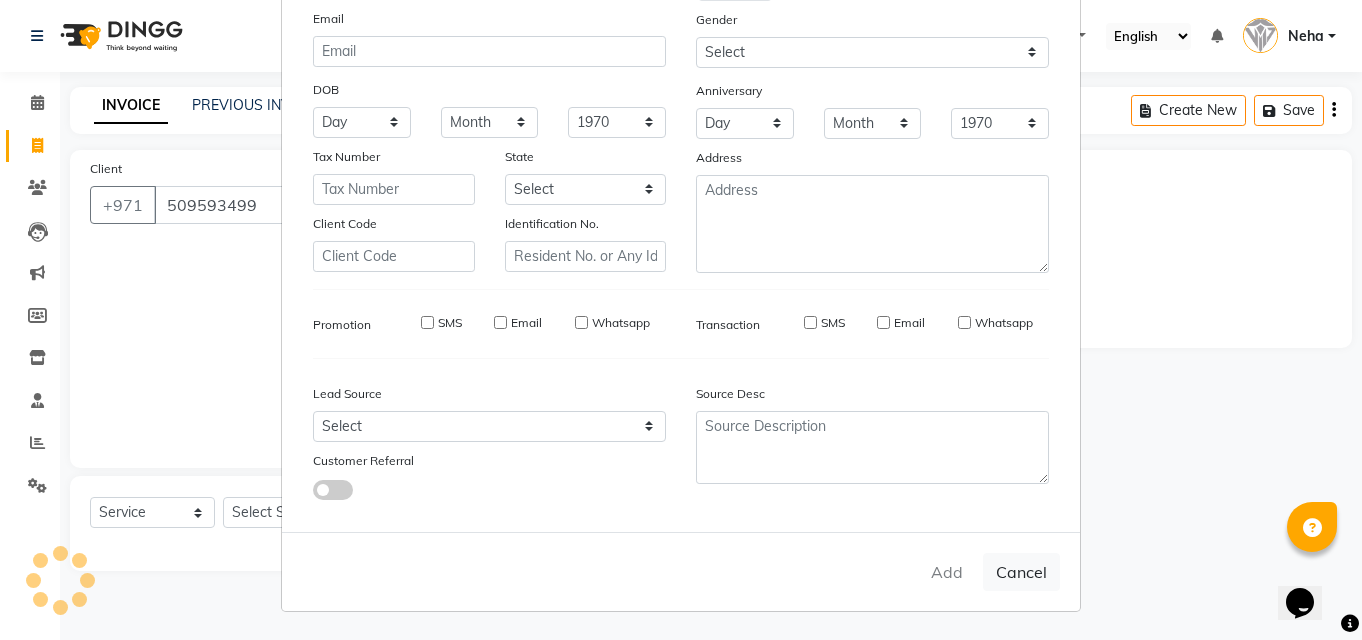 type 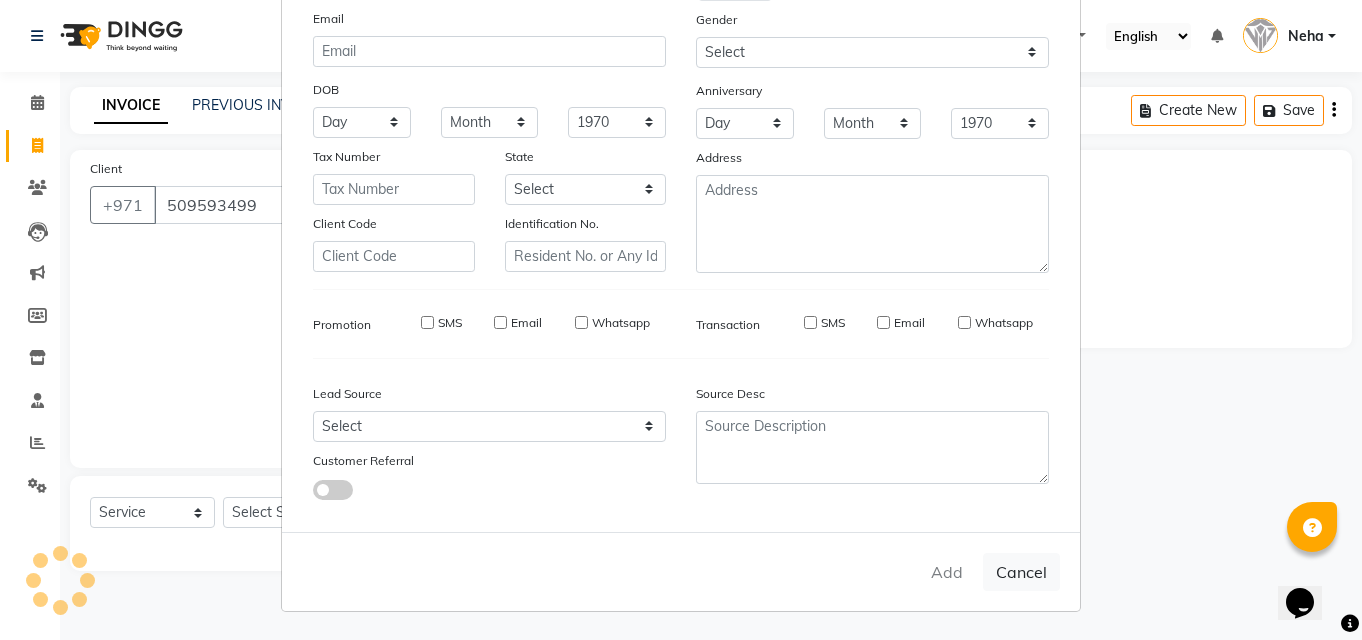 select 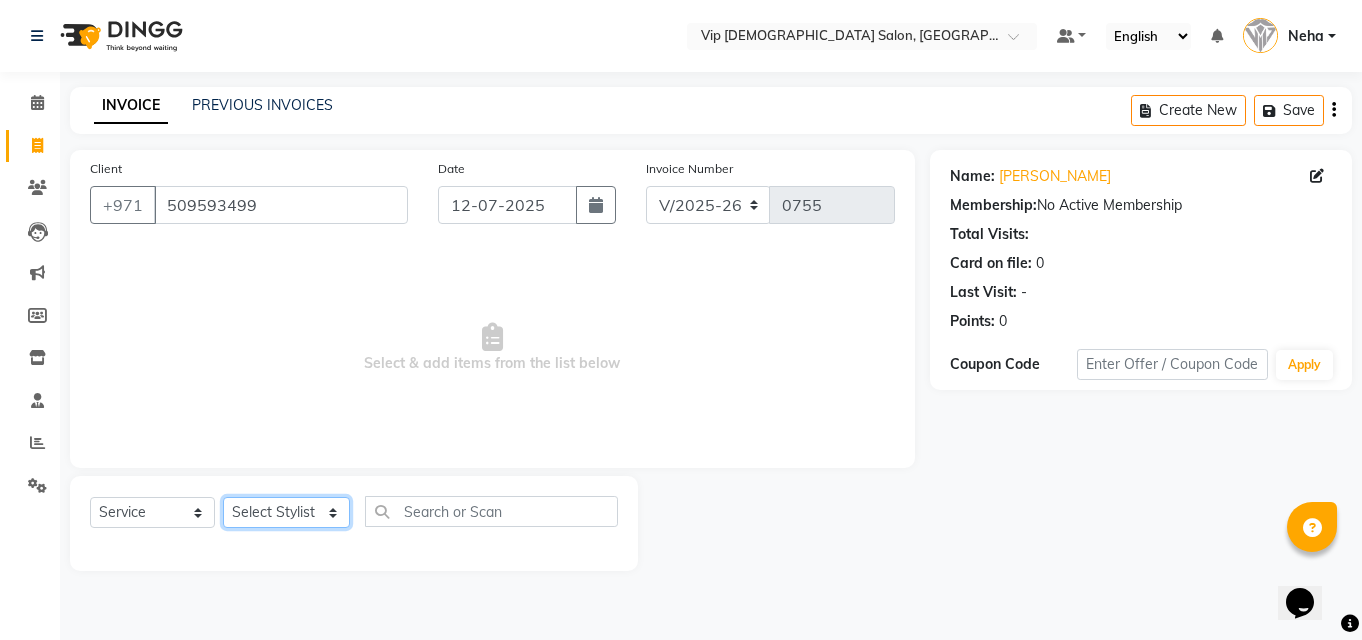 click on "Select Stylist AHMED MOHAMED MOHAMED ELKHODARY ABDELHAMID Ali Rana Allauddin Anwar Ali Ameen Ayoub Lakhbizi Jairah Mr. Mohannad Neha Nelson Ricalyn Colcol Riffat Magdy Taufeeq Anwar Ali Tauseef  Akhilaque Zoya Bhatti." 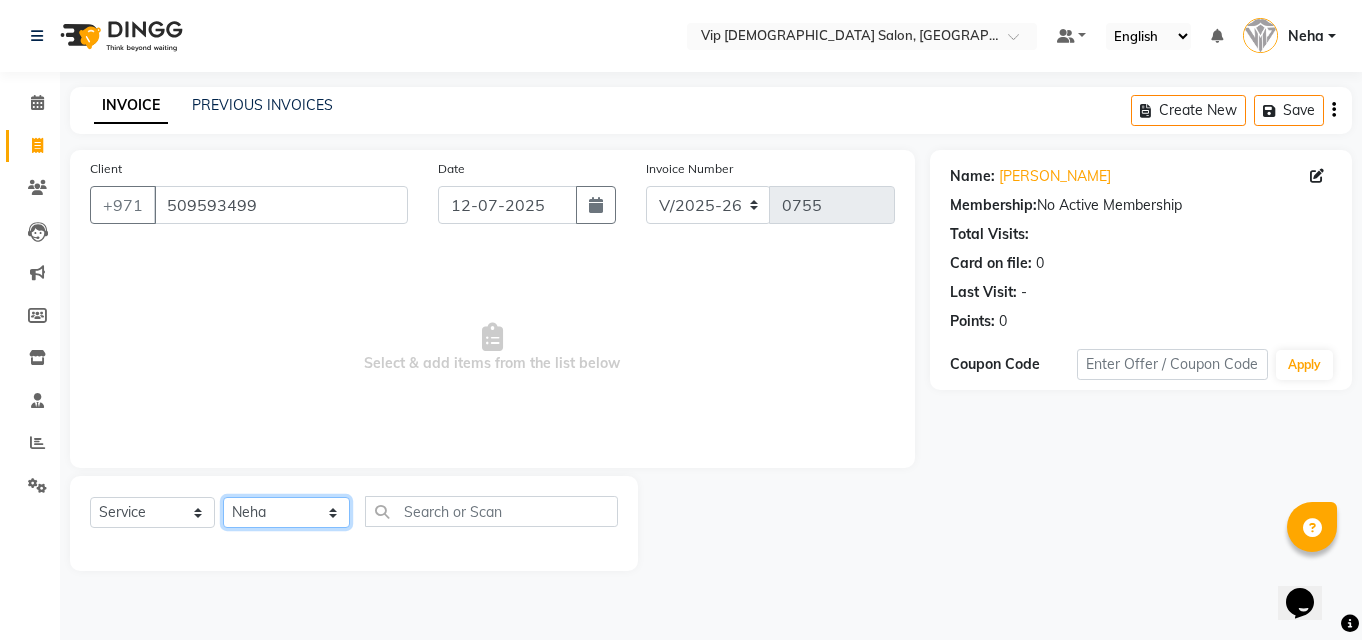 click on "Select Stylist AHMED MOHAMED MOHAMED ELKHODARY ABDELHAMID Ali Rana Allauddin Anwar Ali Ameen Ayoub Lakhbizi Jairah Mr. Mohannad Neha Nelson Ricalyn Colcol Riffat Magdy Taufeeq Anwar Ali Tauseef  Akhilaque Zoya Bhatti." 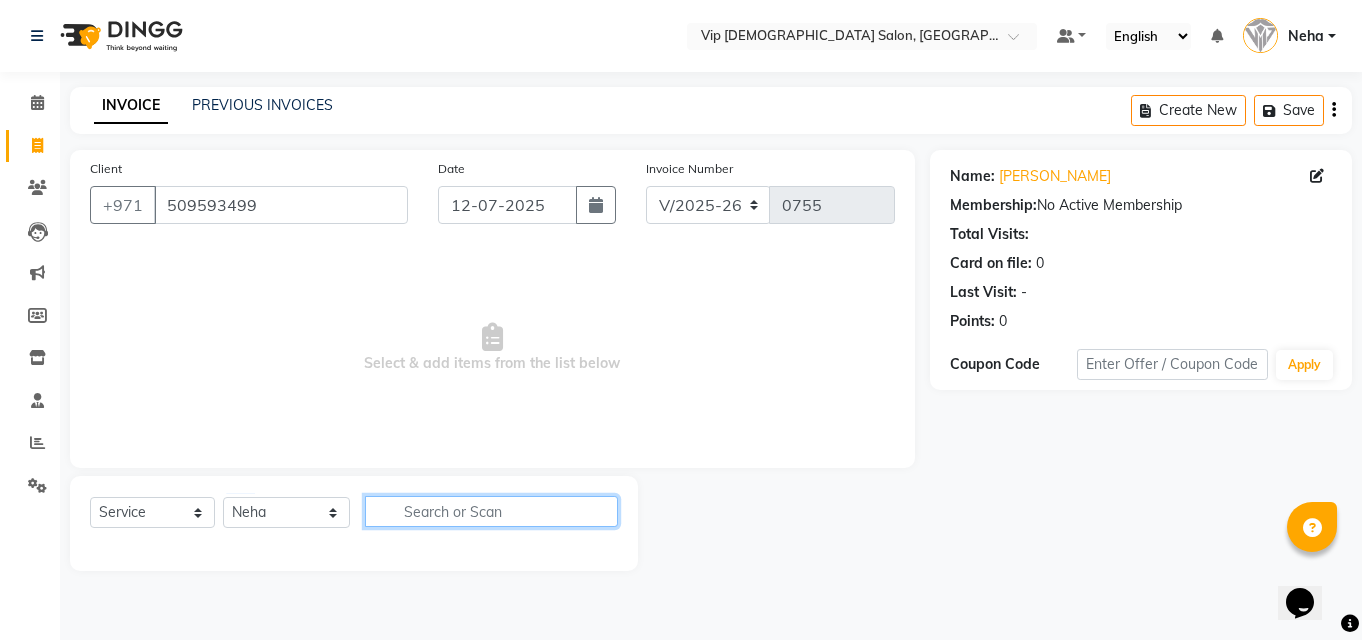 click 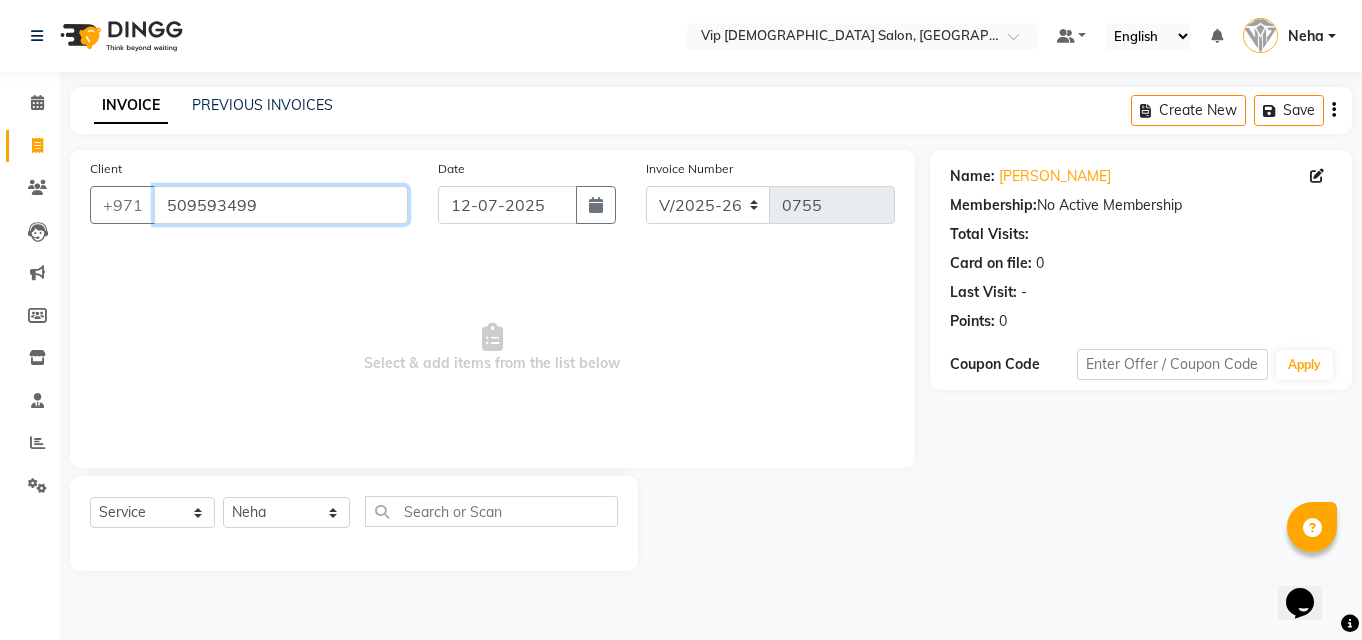 click on "509593499" at bounding box center [281, 205] 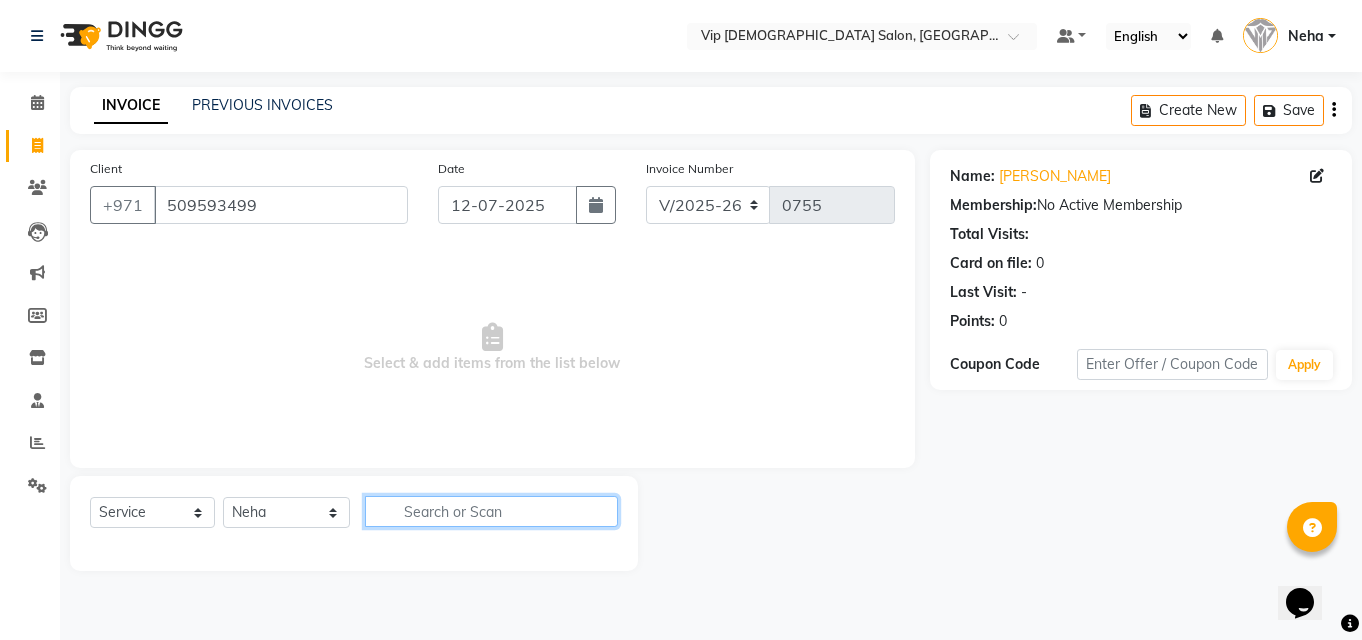 click 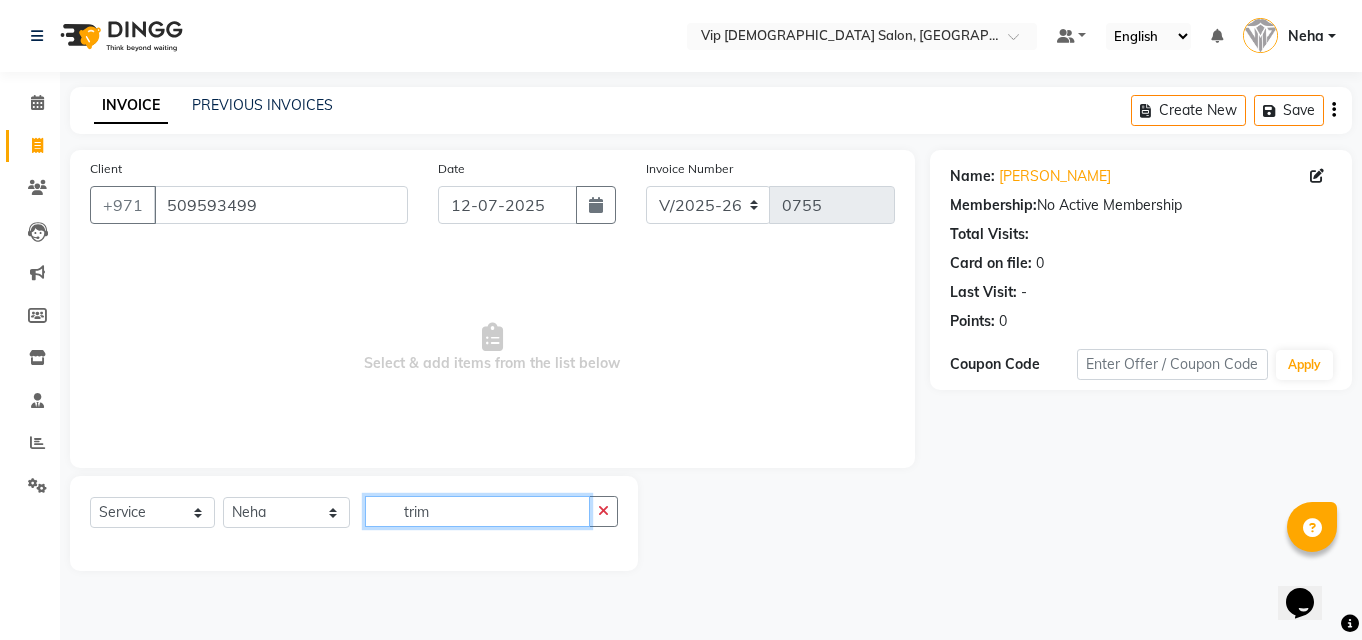 type on "trim" 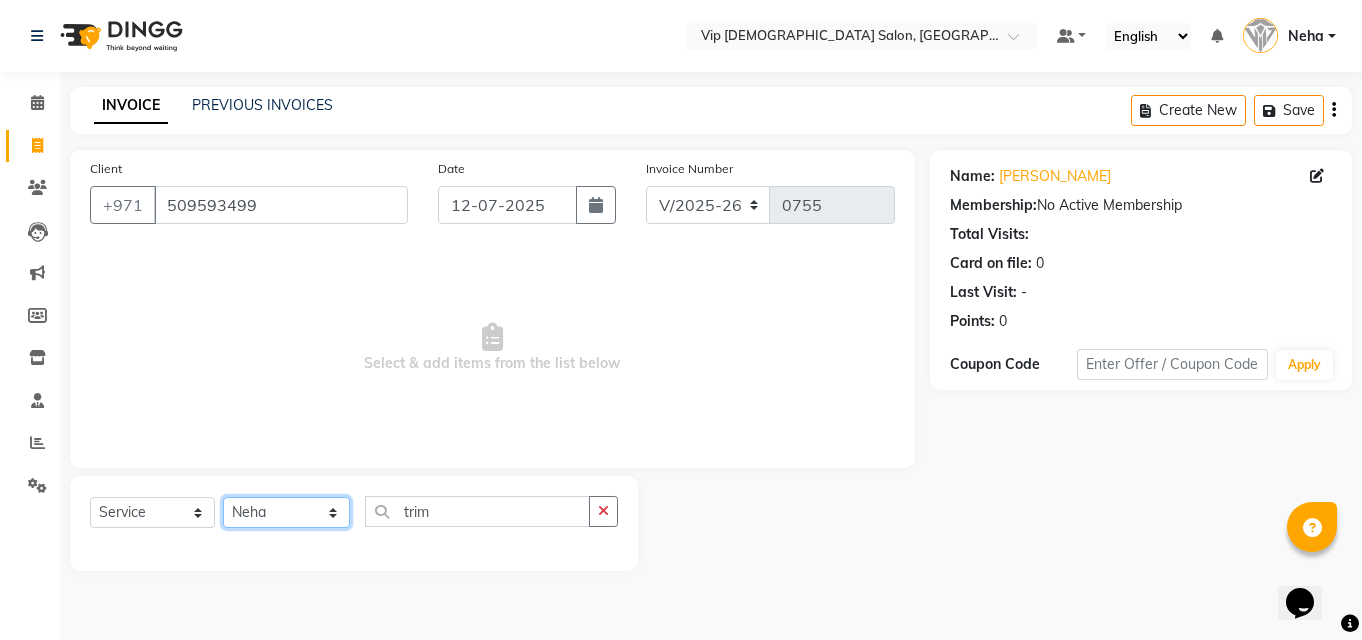 click on "Select Stylist AHMED MOHAMED MOHAMED ELKHODARY ABDELHAMID Ali Rana Allauddin Anwar Ali Ameen Ayoub Lakhbizi Jairah Mr. Mohannad Neha Nelson Ricalyn Colcol Riffat Magdy Taufeeq Anwar Ali Tauseef  Akhilaque Zoya Bhatti." 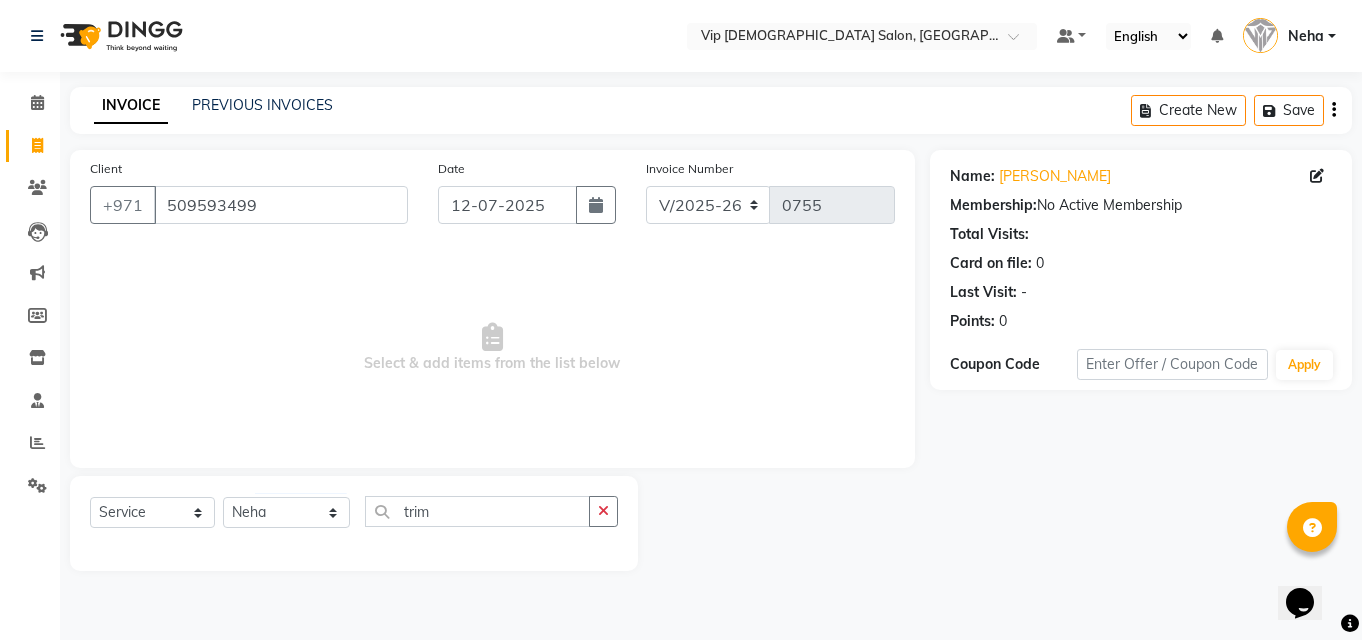 click on "Select & add items from the list below" at bounding box center (492, 348) 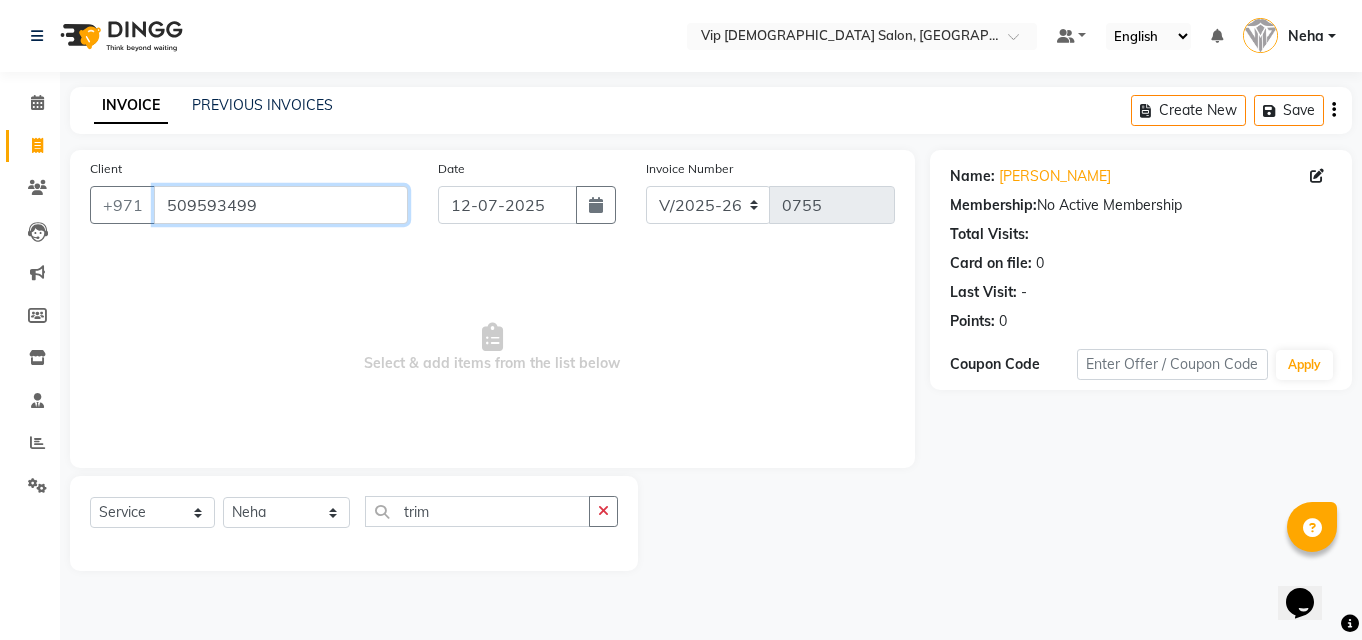 click on "509593499" at bounding box center [281, 205] 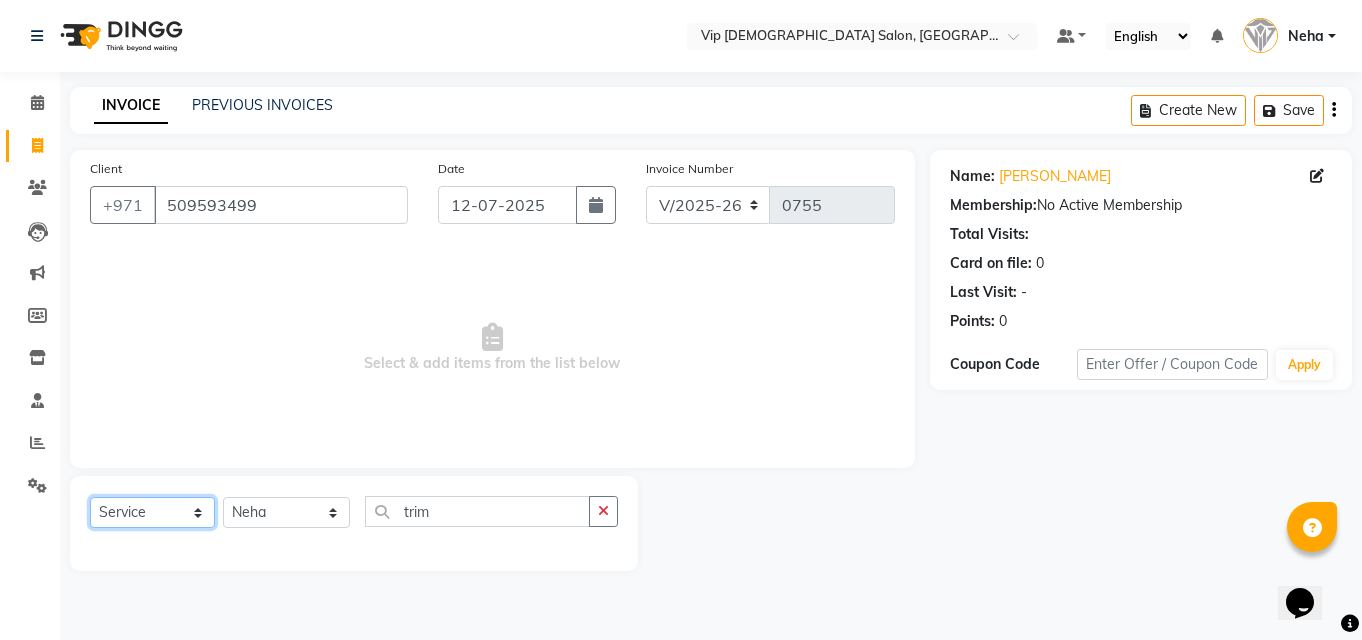 click on "Select  Service  Product  Membership  Package Voucher Prepaid Gift Card" 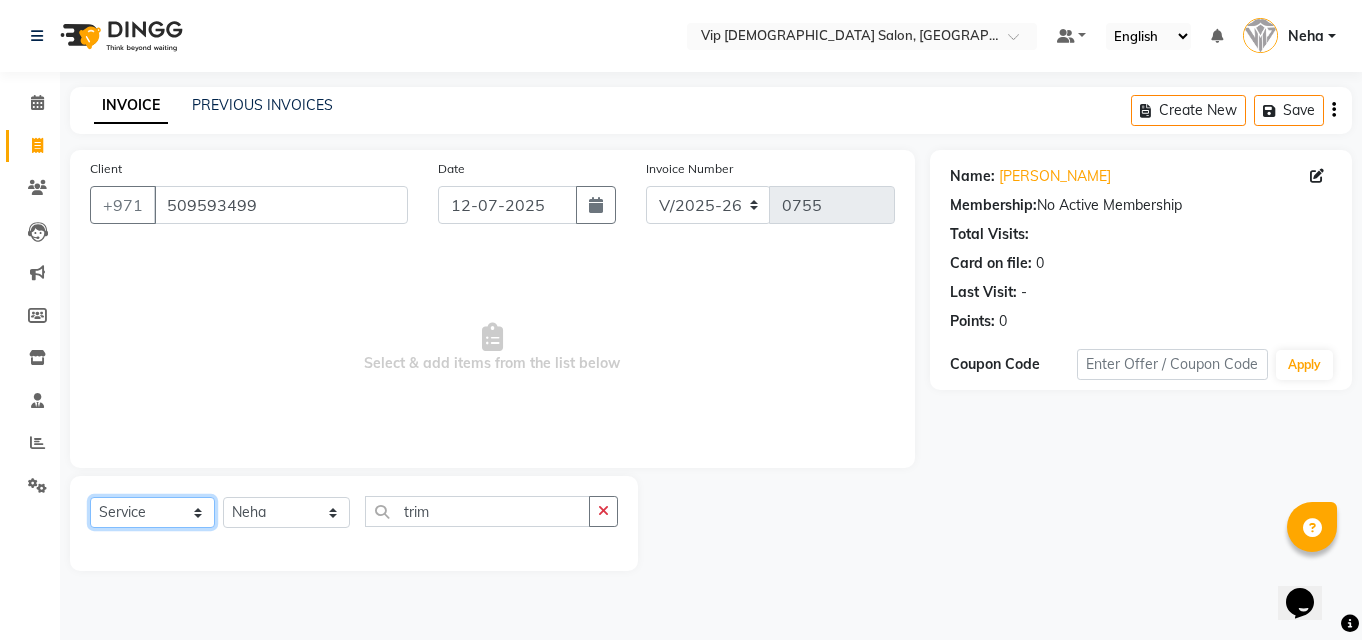 click on "Select  Service  Product  Membership  Package Voucher Prepaid Gift Card" 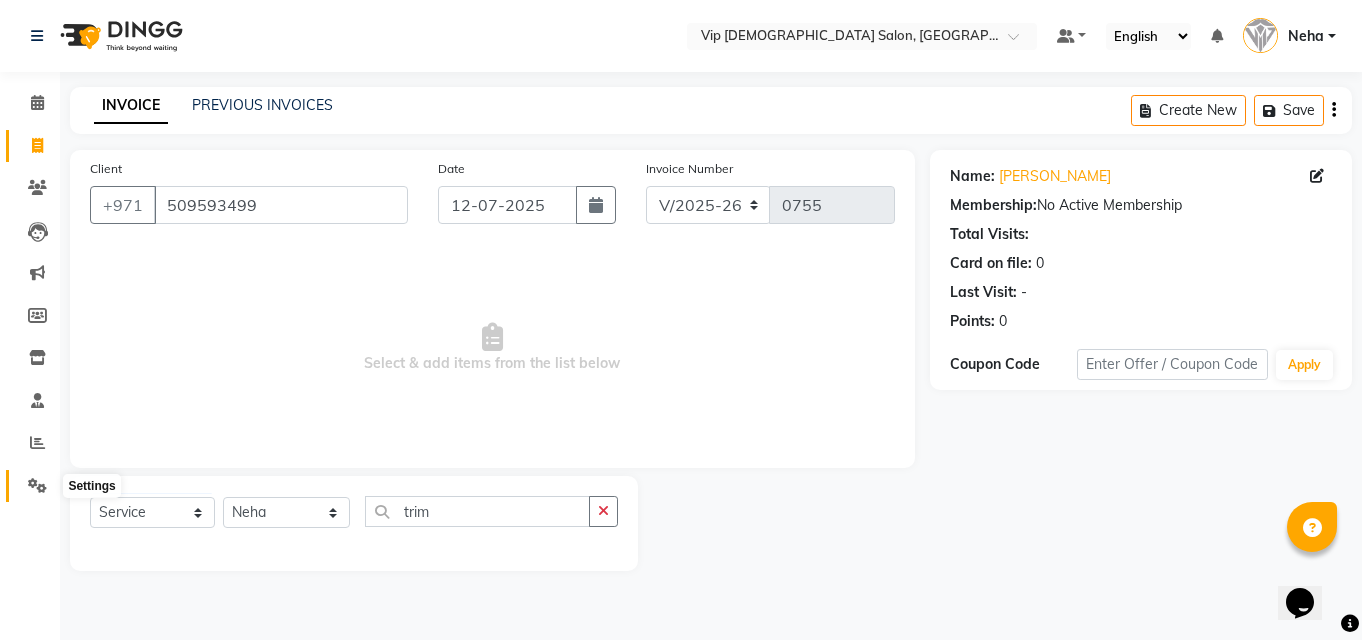 click 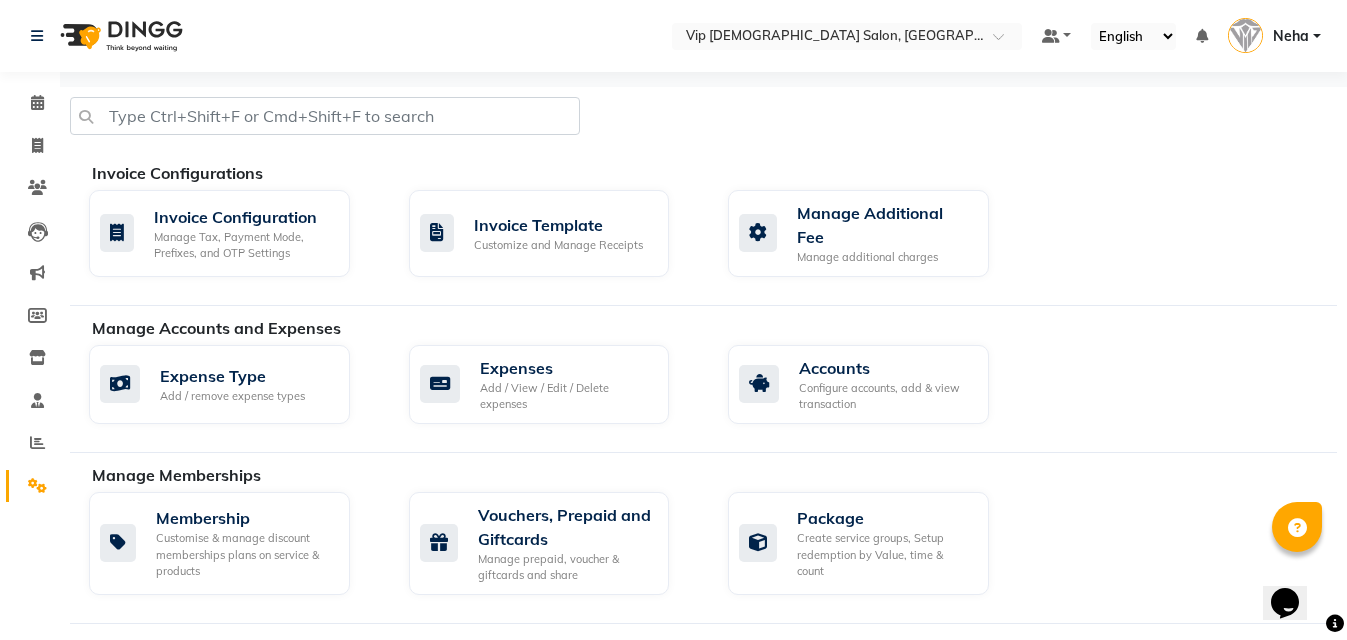 click on "Expense Type Add / remove expense types  Expenses Add / View / Edit / Delete expenses  Accounts Configure accounts, add & view transaction" 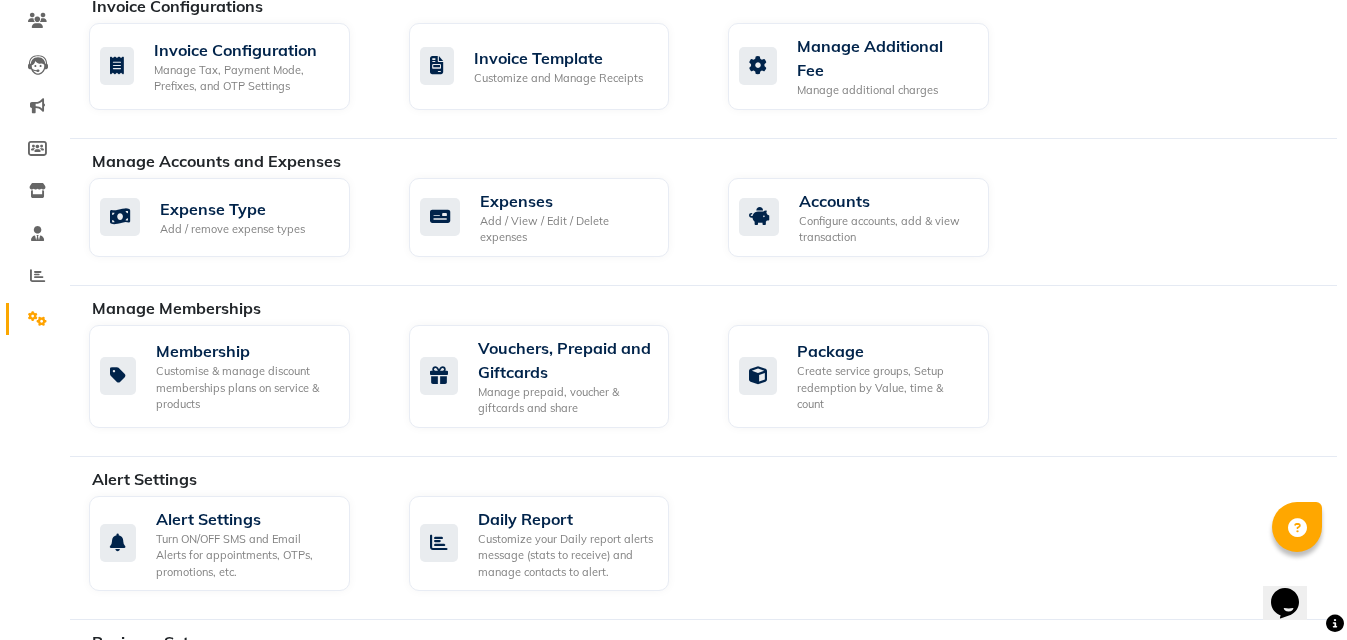 scroll, scrollTop: 200, scrollLeft: 0, axis: vertical 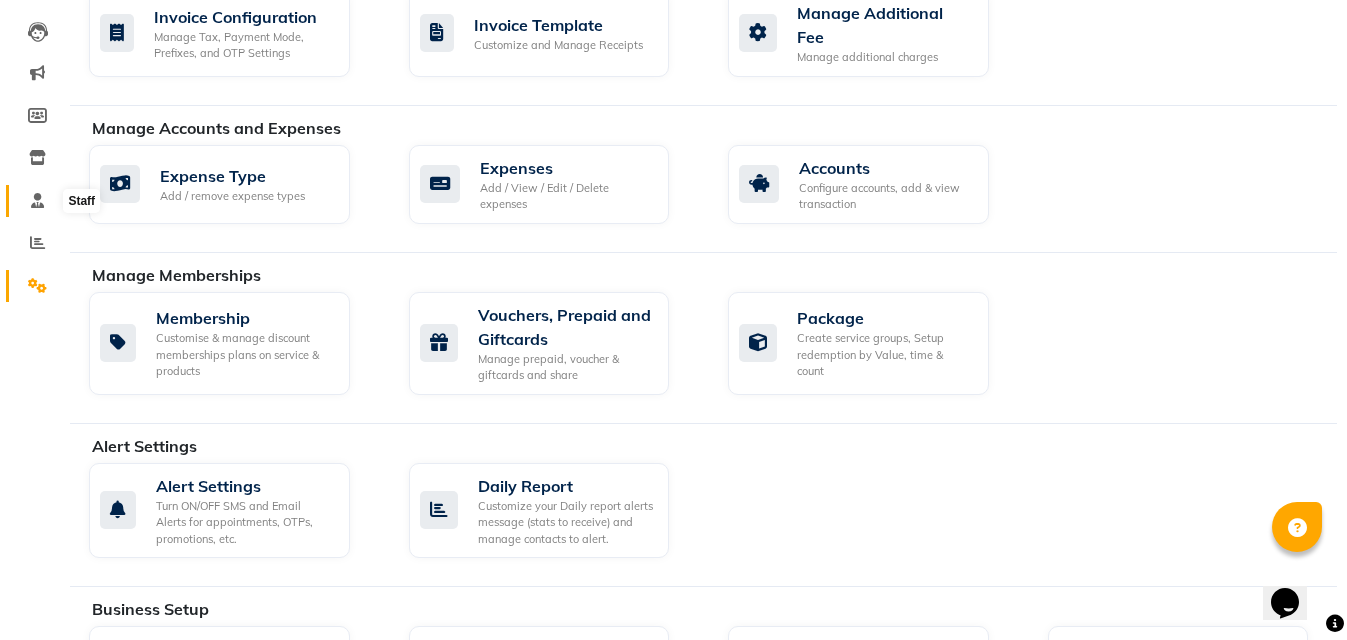 click 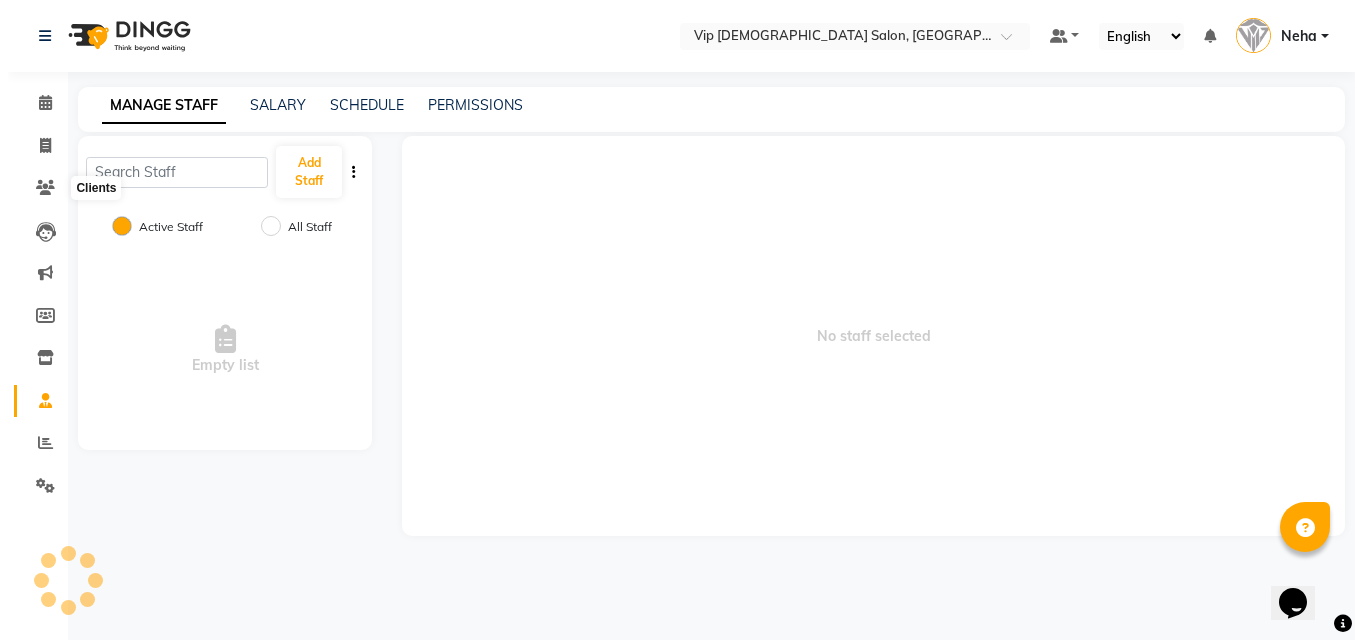 scroll, scrollTop: 0, scrollLeft: 0, axis: both 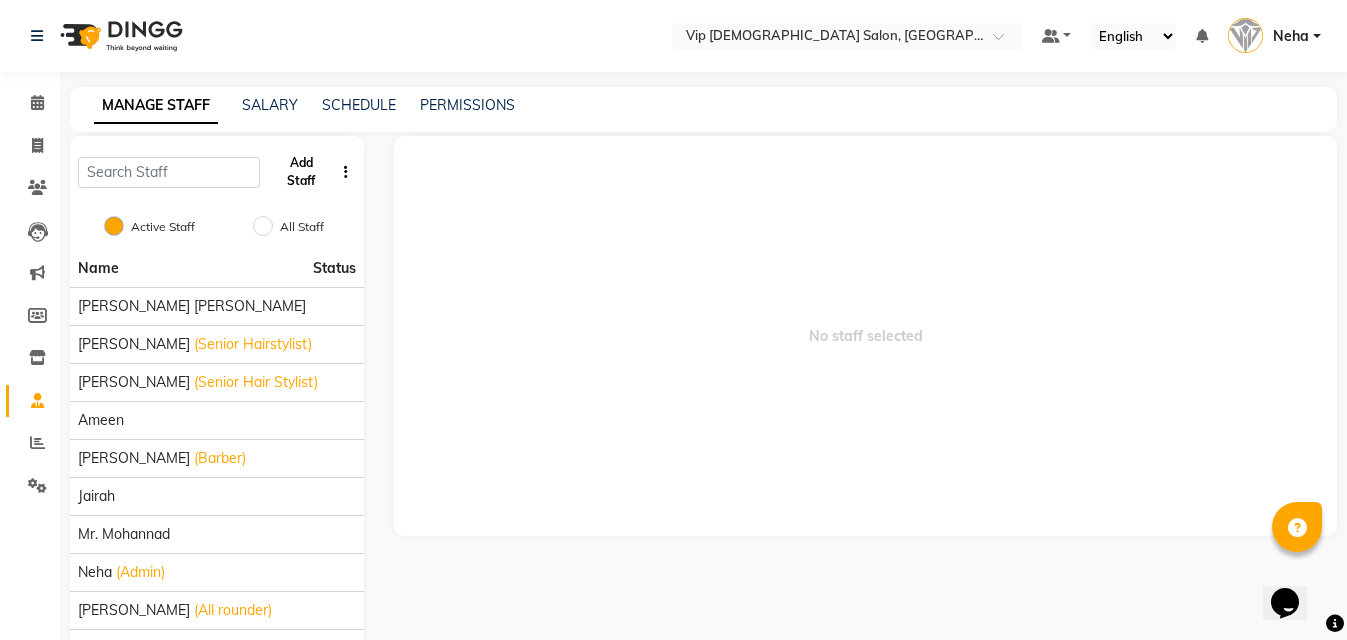 click on "Add Staff" 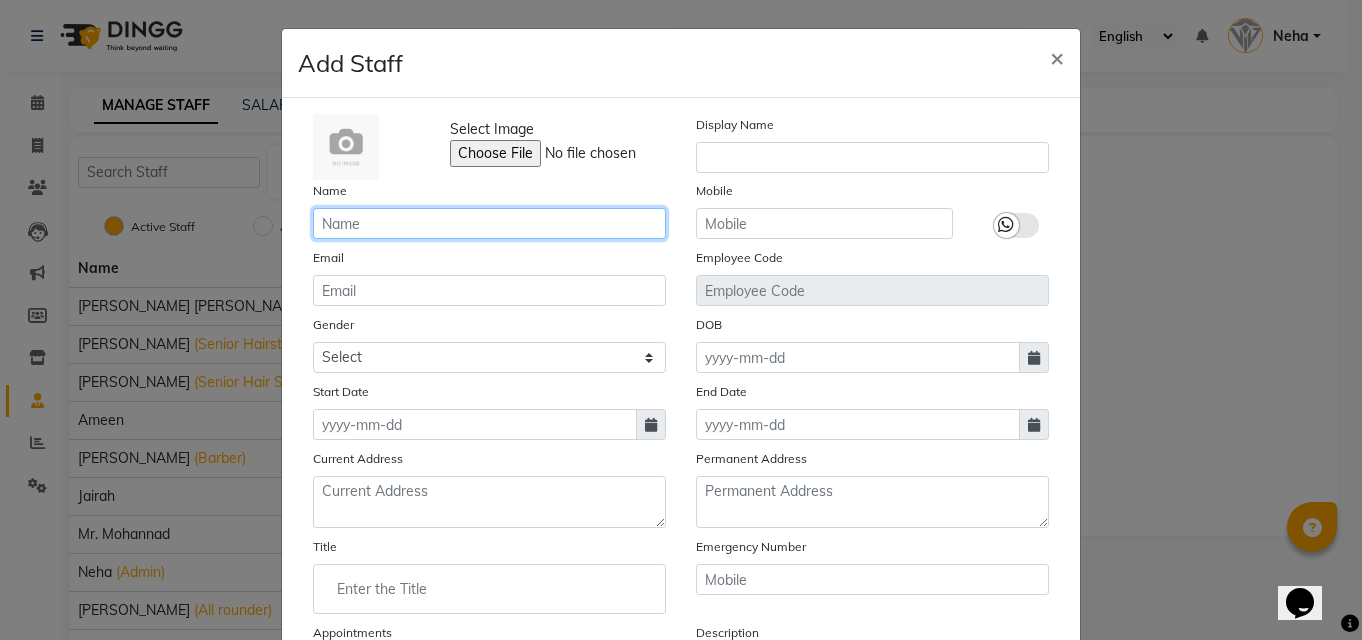 click 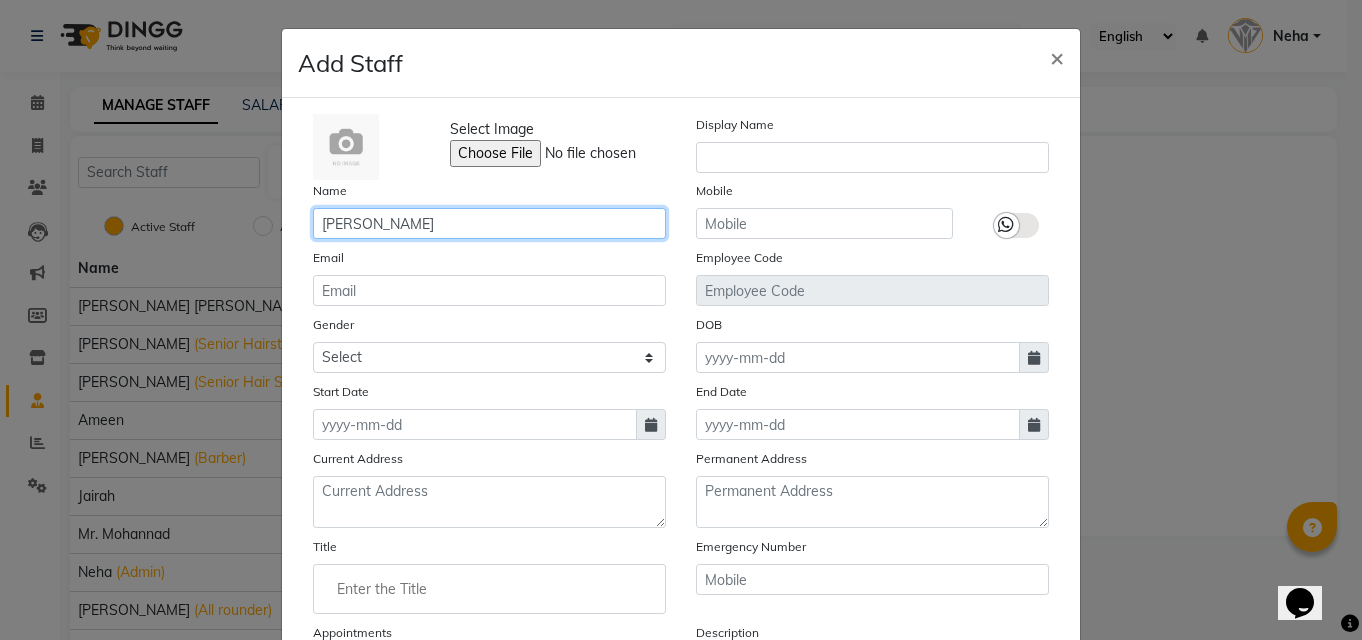 type on "Abdel aziz" 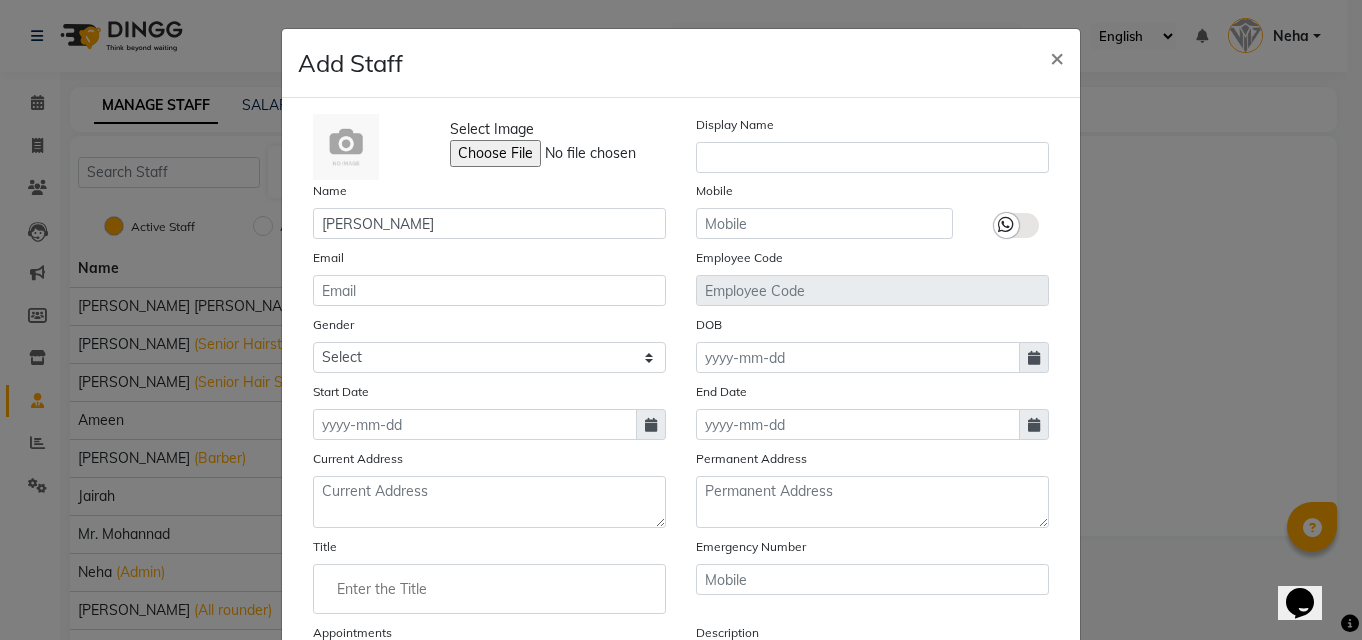 click on "End Date" 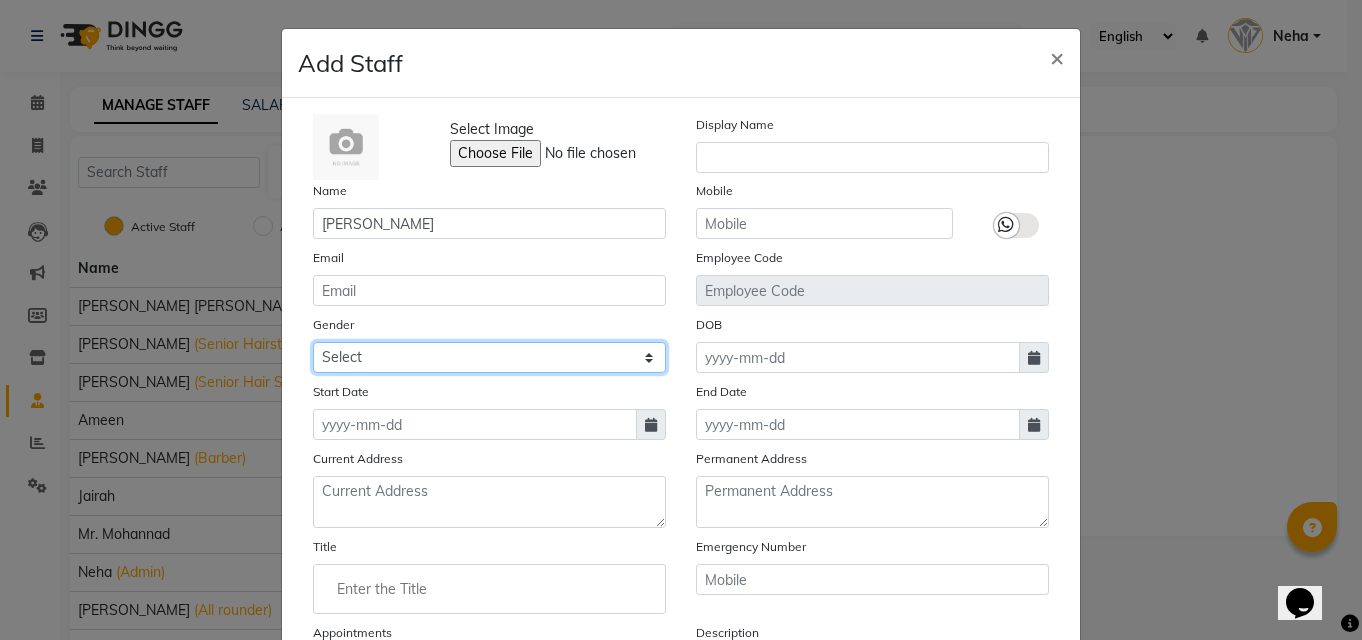 click on "Select Male Female Other Prefer Not To Say" 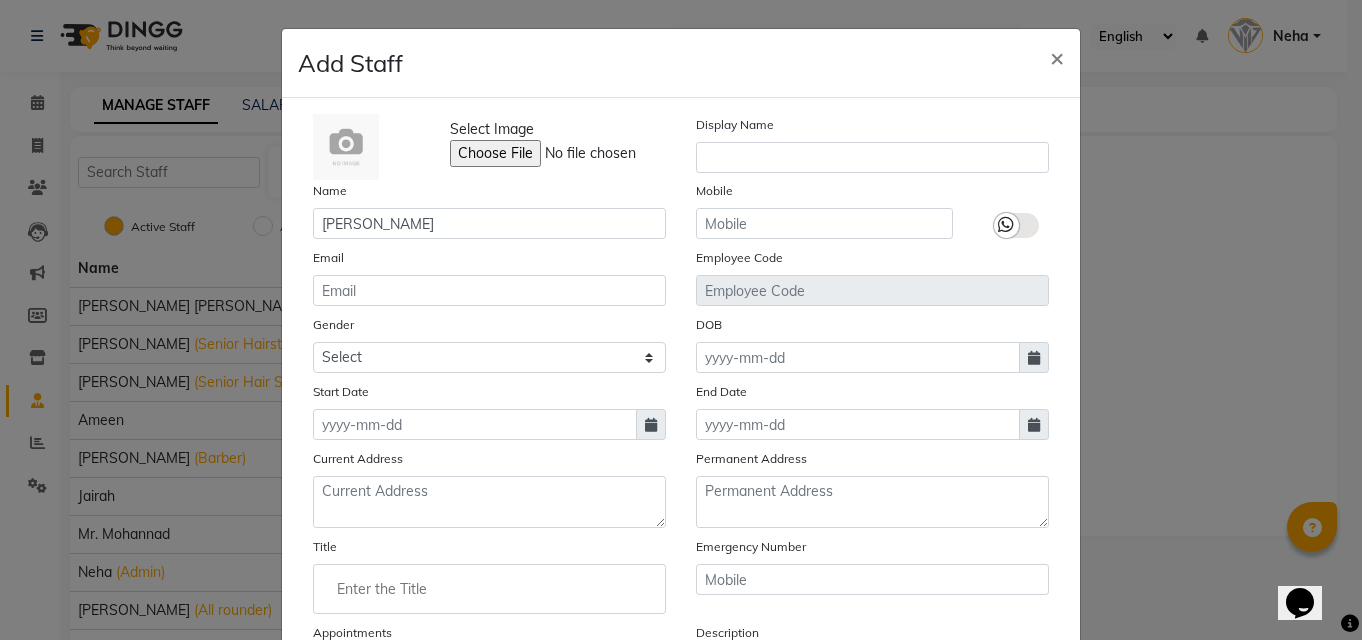 click on "Start Date" 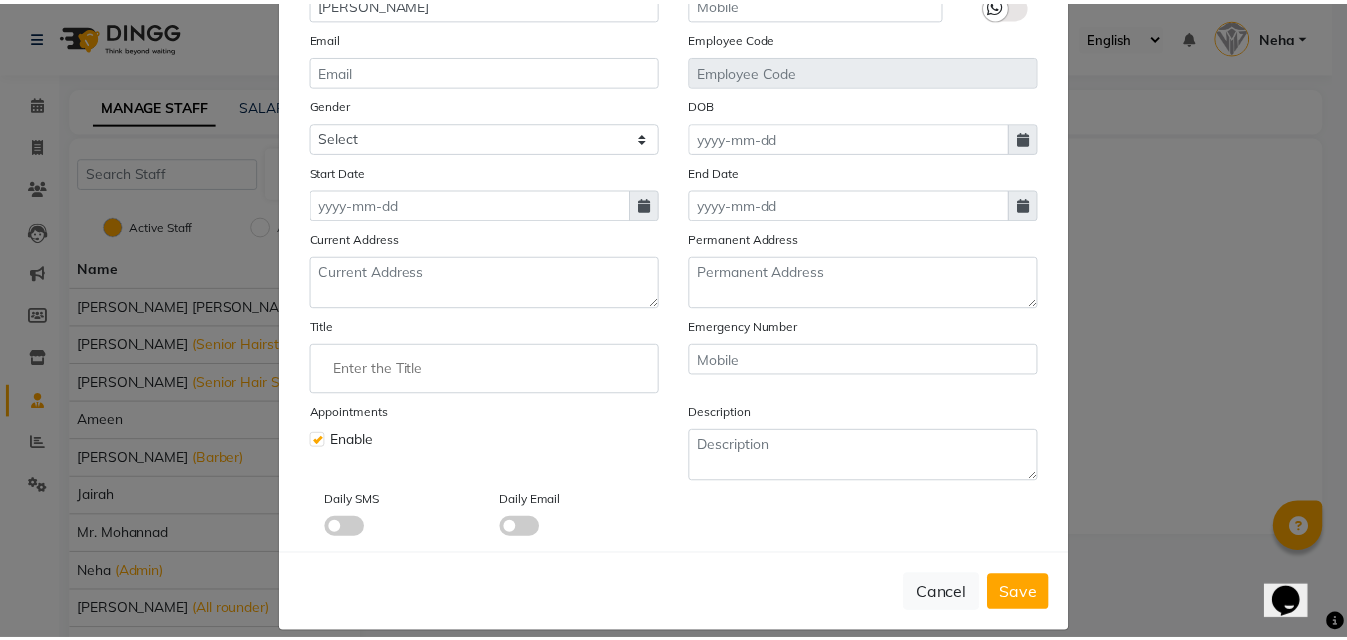 scroll, scrollTop: 242, scrollLeft: 0, axis: vertical 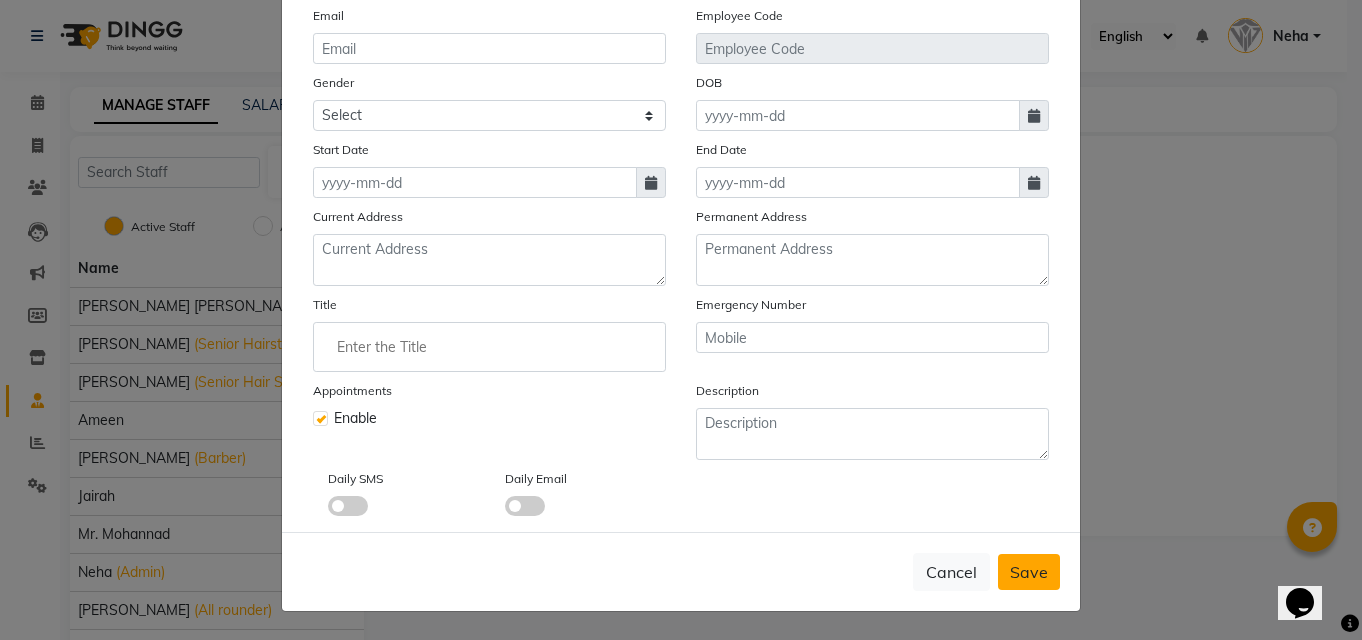 click on "Save" at bounding box center (1029, 572) 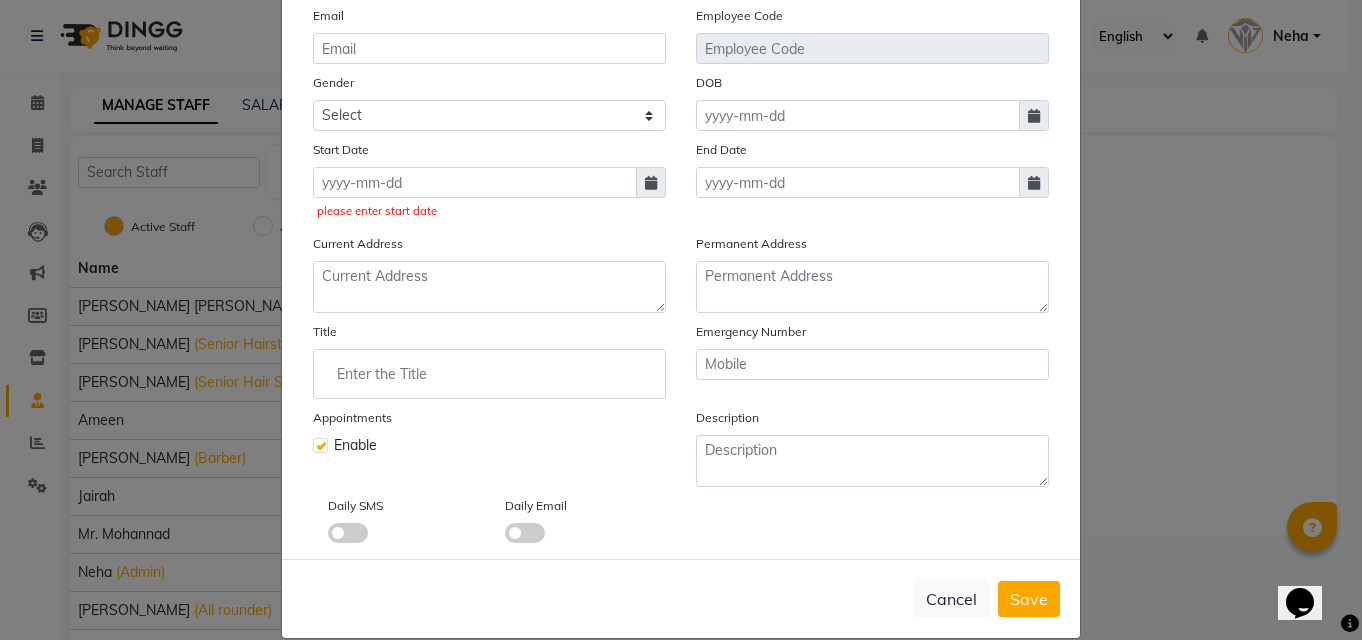 click 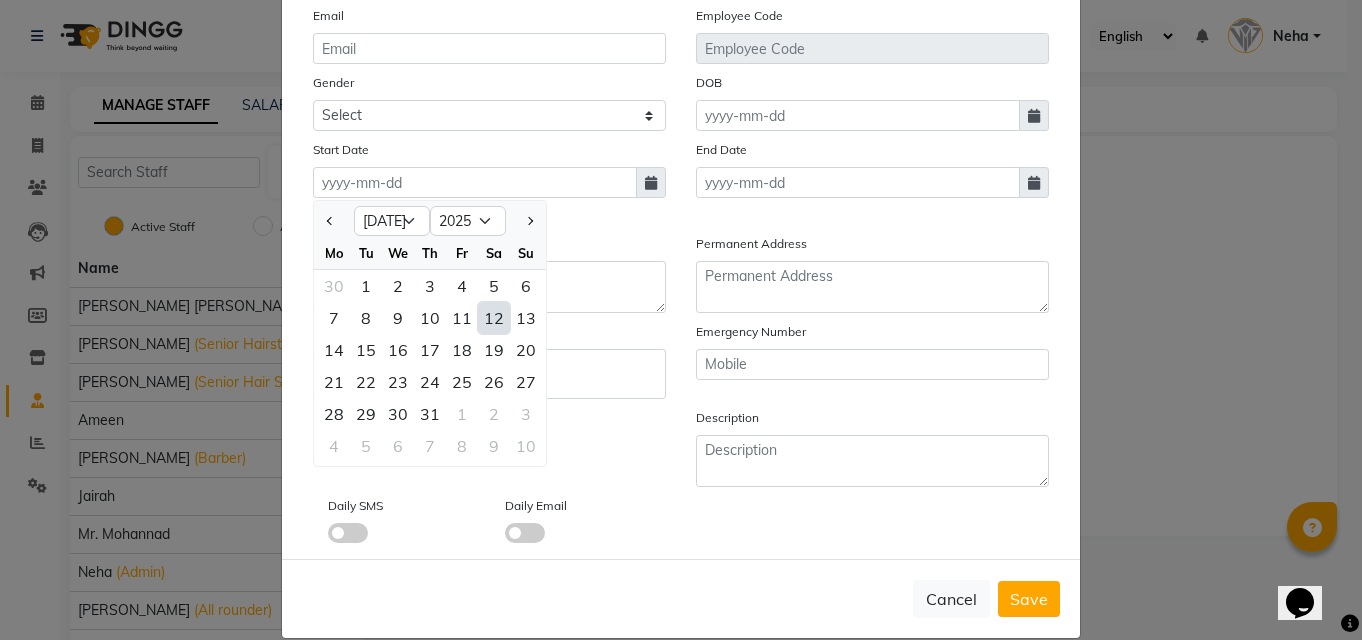click on "12" 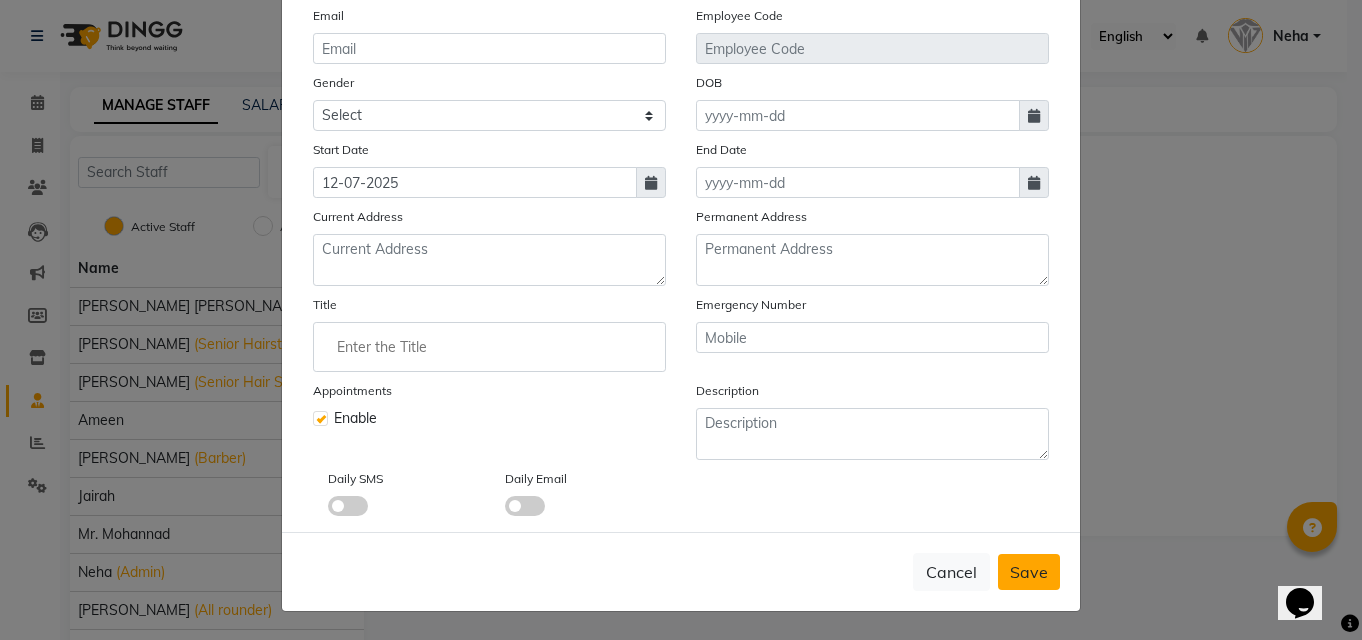 click on "Save" at bounding box center [1029, 572] 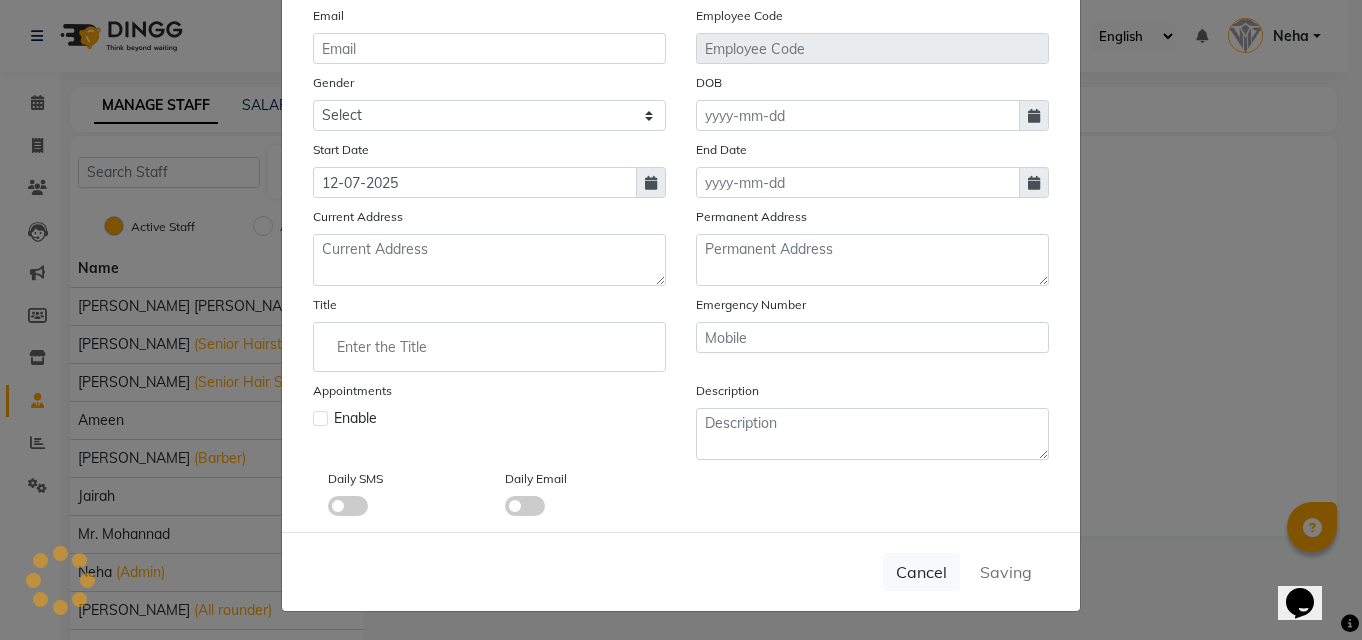 type 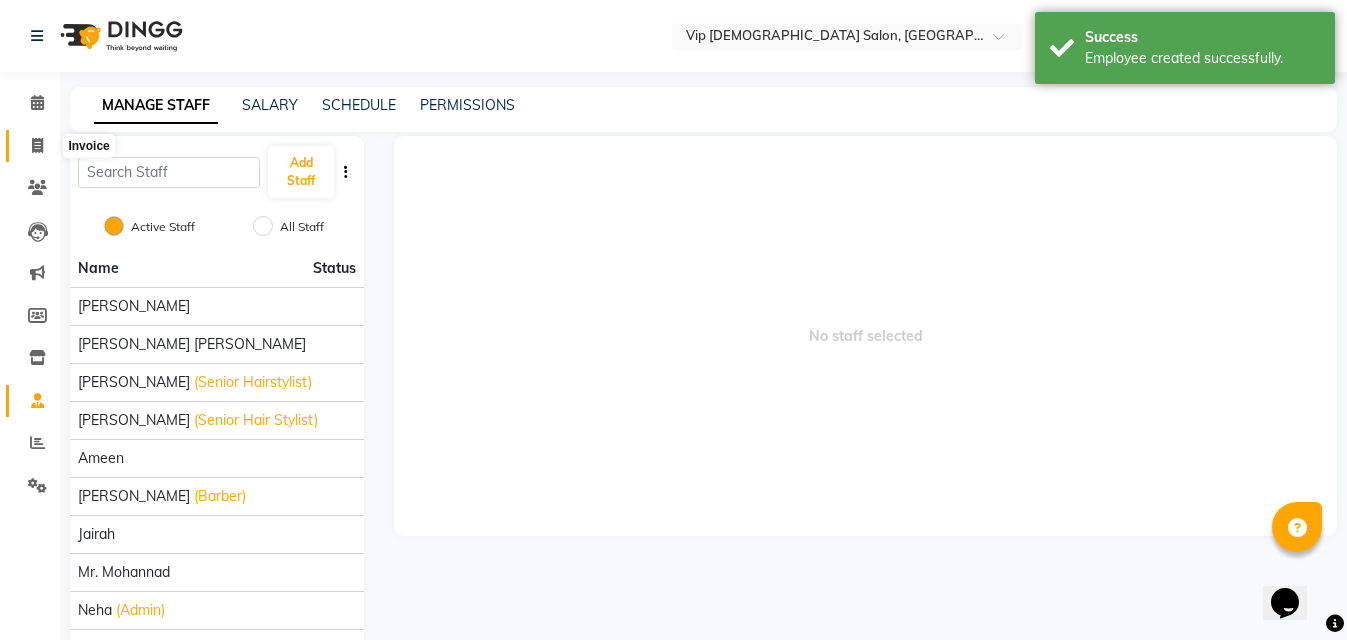 click 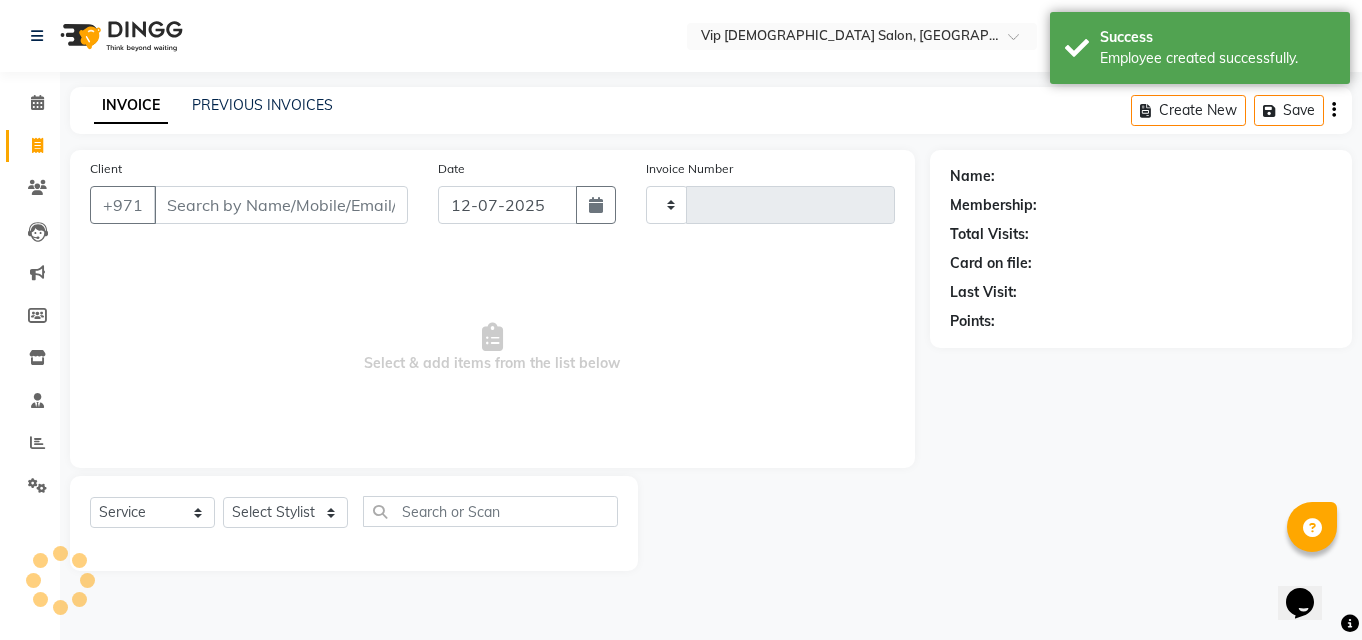 type on "0755" 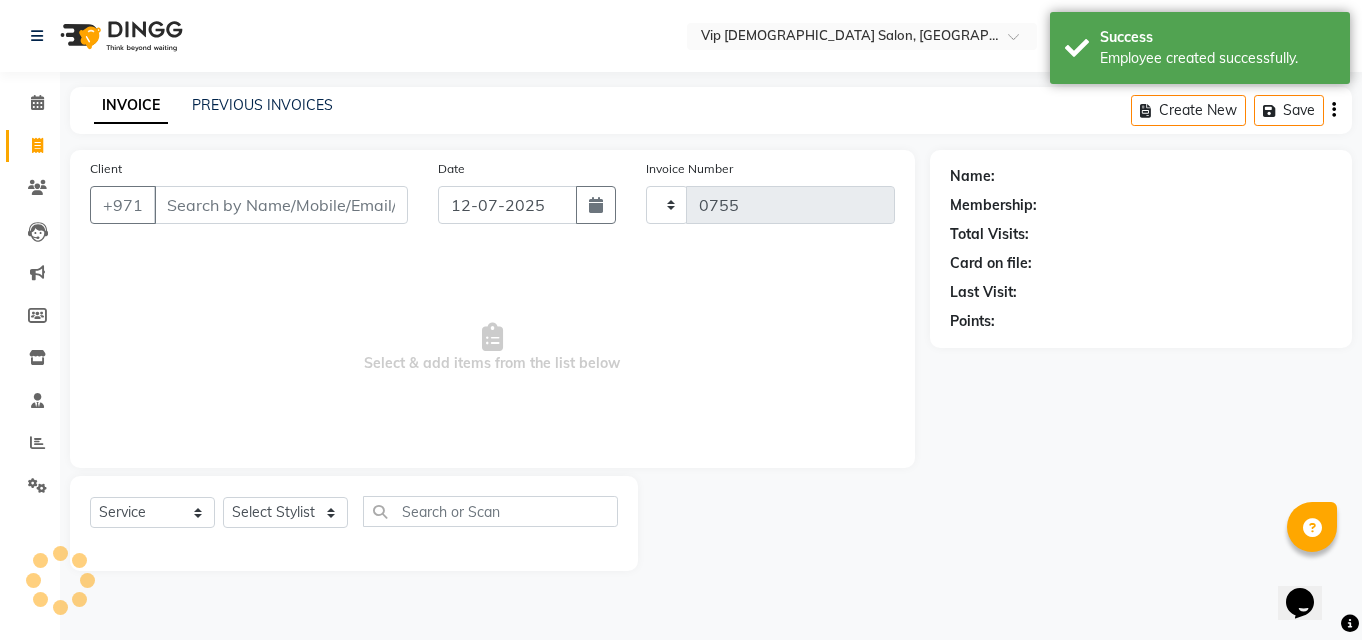select on "8415" 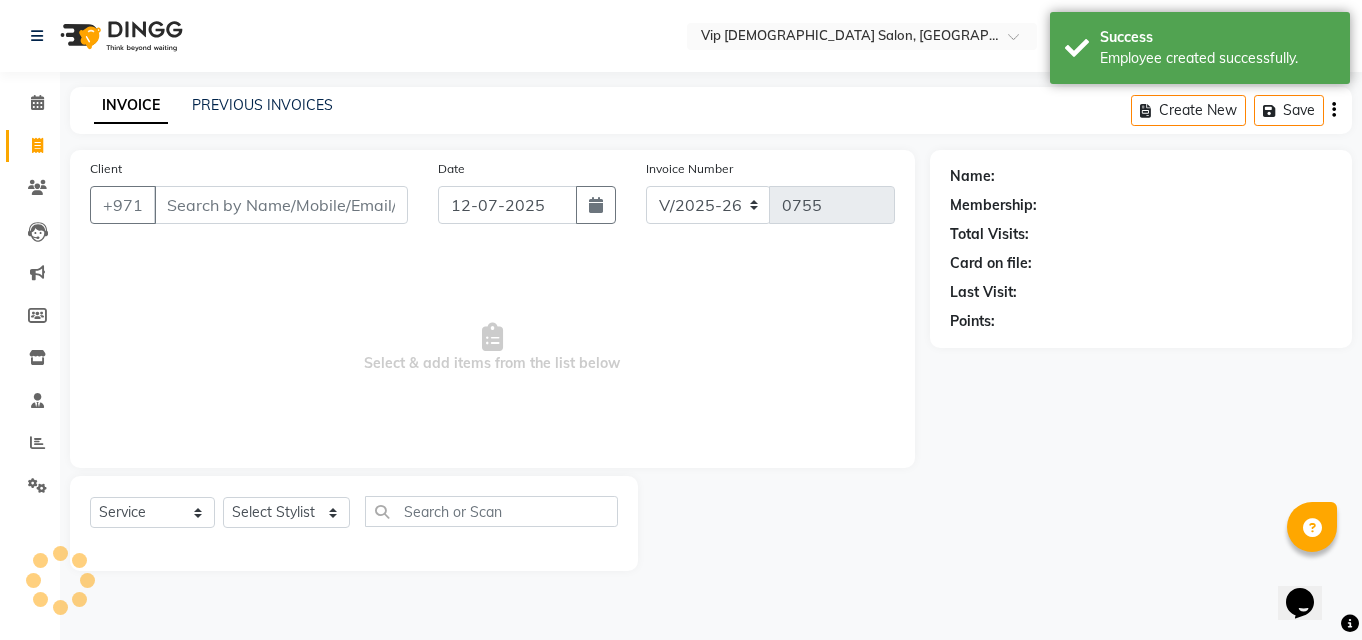 click on "Client" at bounding box center (281, 205) 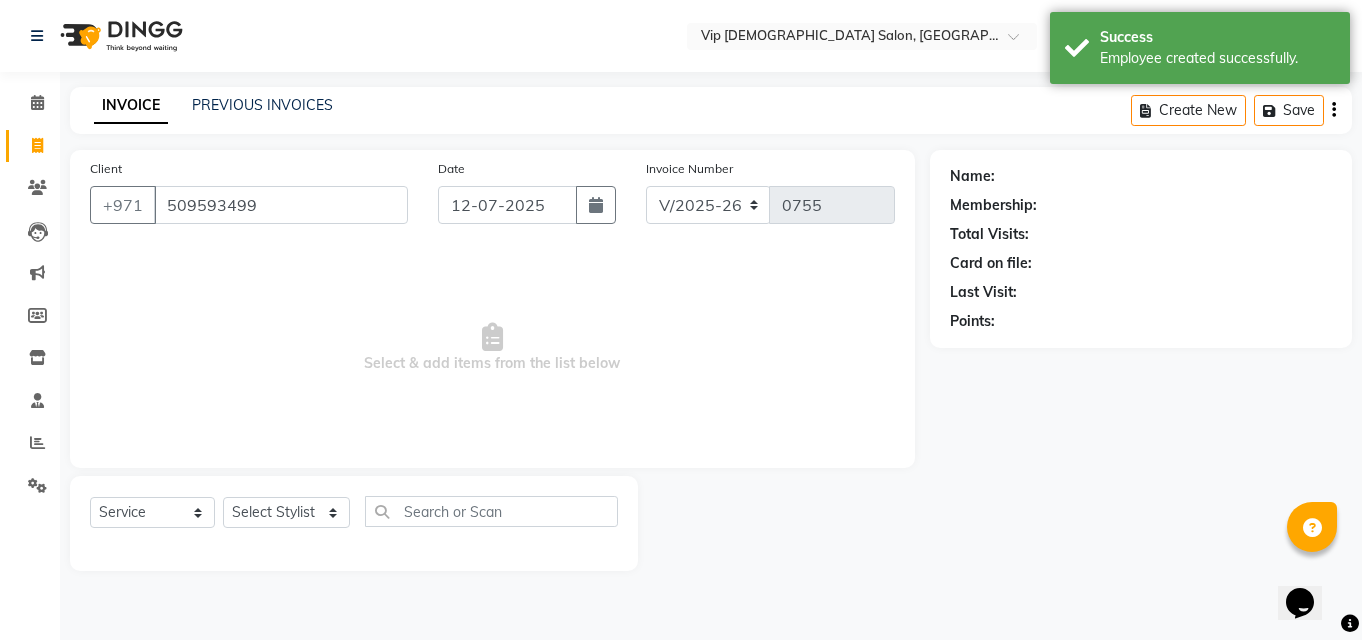 type on "509593499" 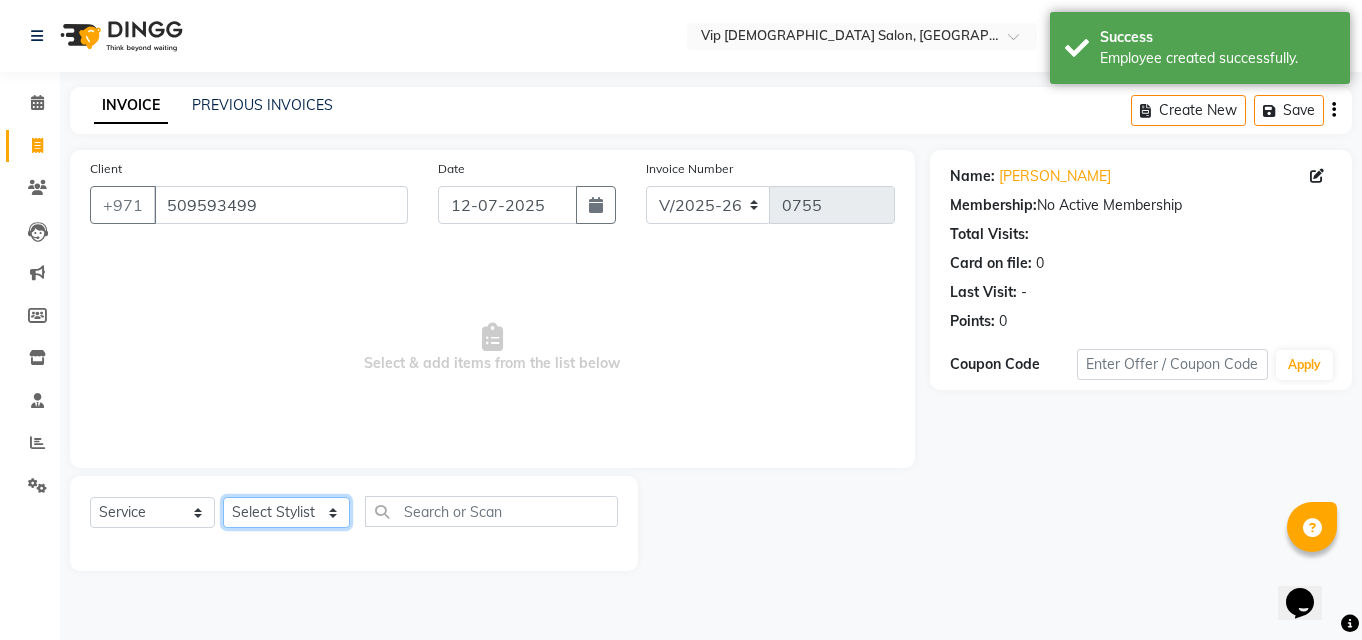 click on "Select Stylist Abdel aziz AHMED MOHAMED MOHAMED ELKHODARY ABDELHAMID Ali Rana Allauddin Anwar Ali Ameen Ayoub Lakhbizi Jairah Mr. Mohannad Neha Nelson Ricalyn Colcol Riffat Magdy Taufeeq Anwar Ali Tauseef  Akhilaque Zoya Bhatti." 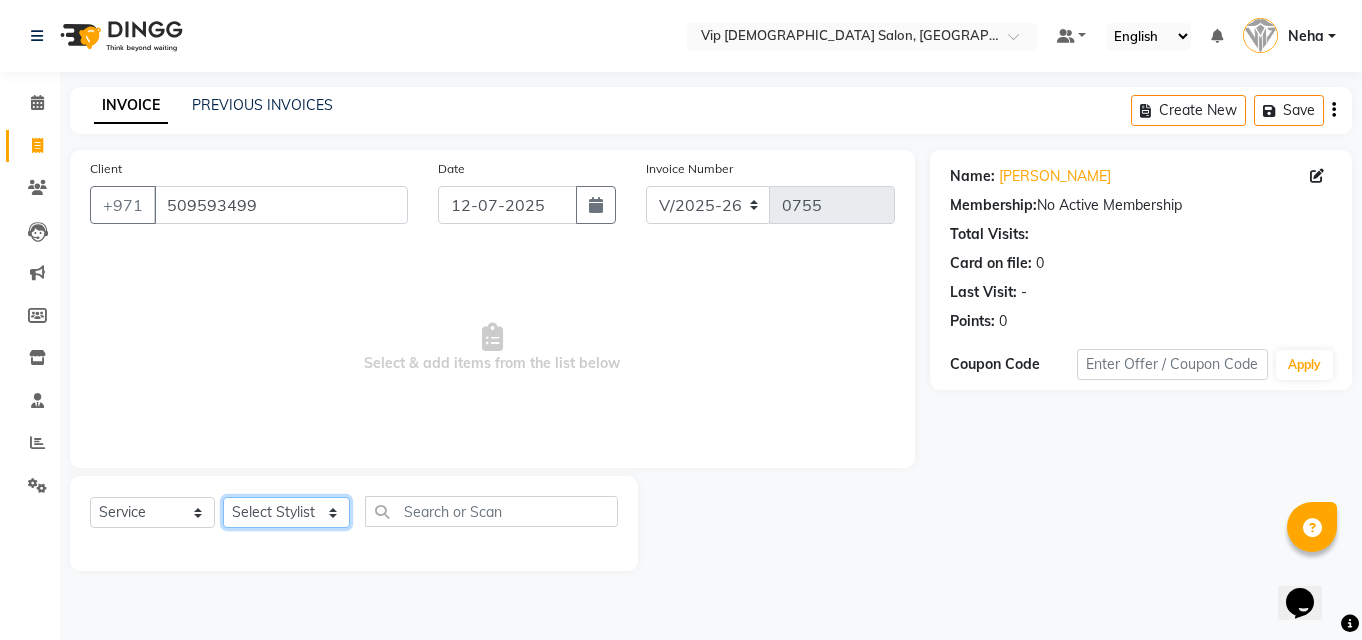 select on "86094" 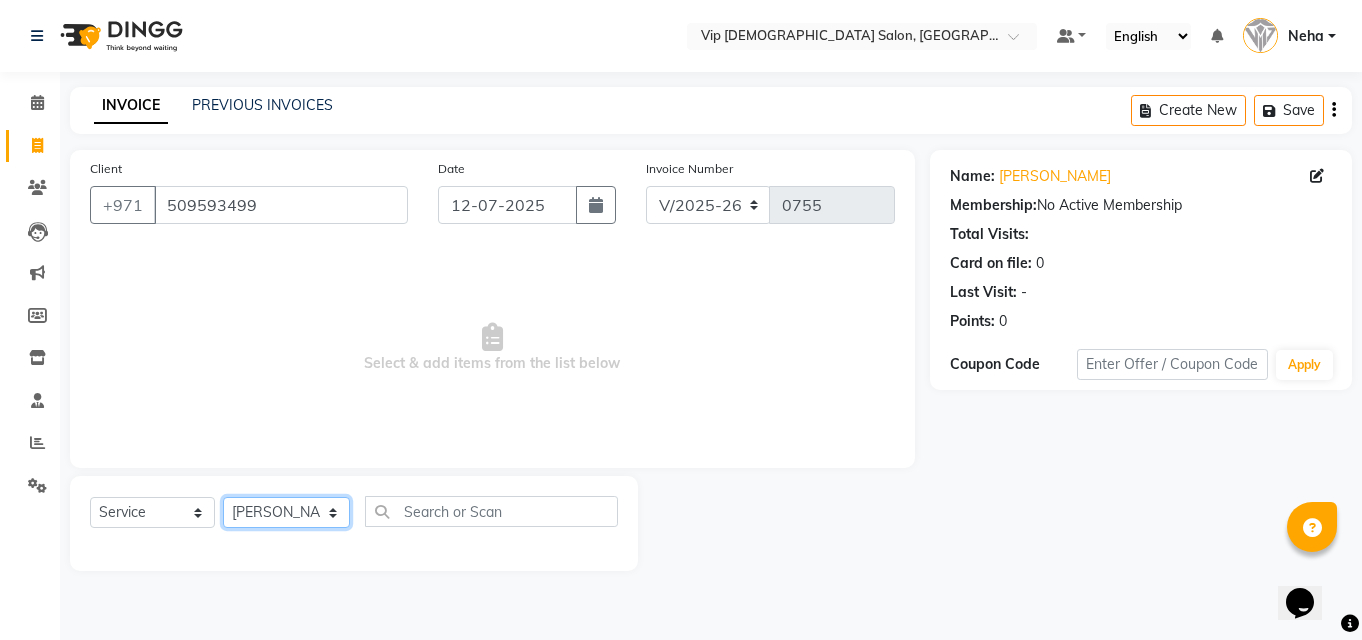 click on "Select Stylist Abdel aziz AHMED MOHAMED MOHAMED ELKHODARY ABDELHAMID Ali Rana Allauddin Anwar Ali Ameen Ayoub Lakhbizi Jairah Mr. Mohannad Neha Nelson Ricalyn Colcol Riffat Magdy Taufeeq Anwar Ali Tauseef  Akhilaque Zoya Bhatti." 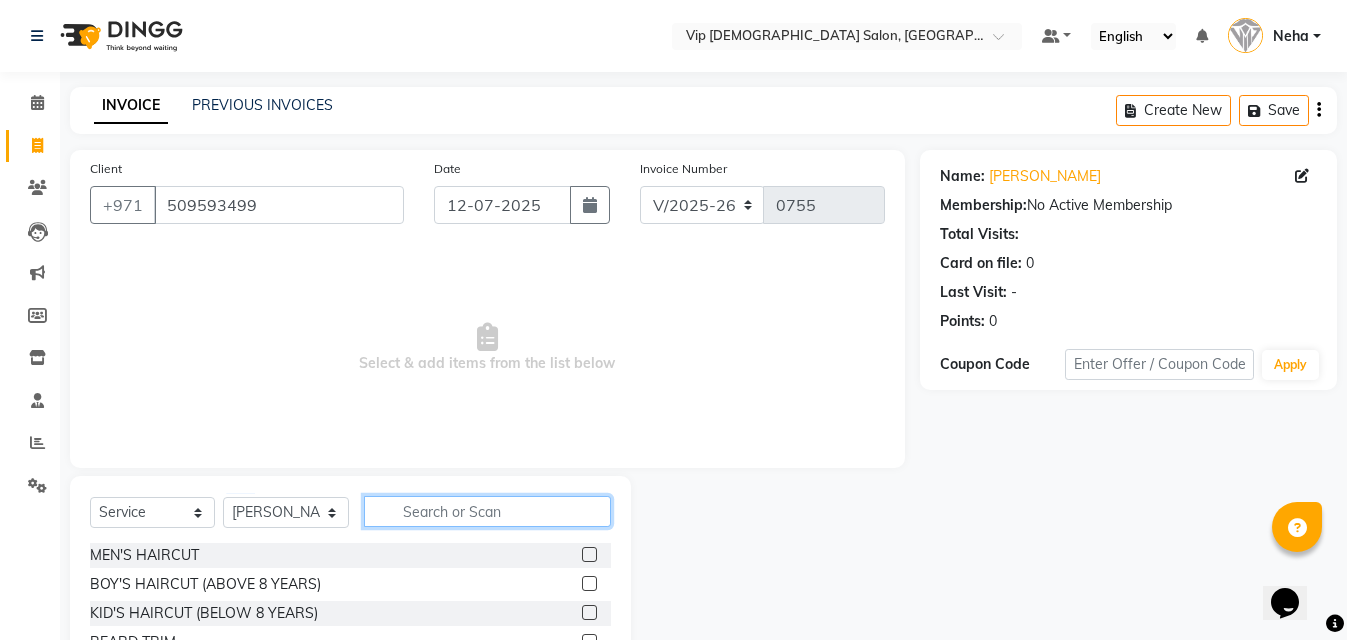 click 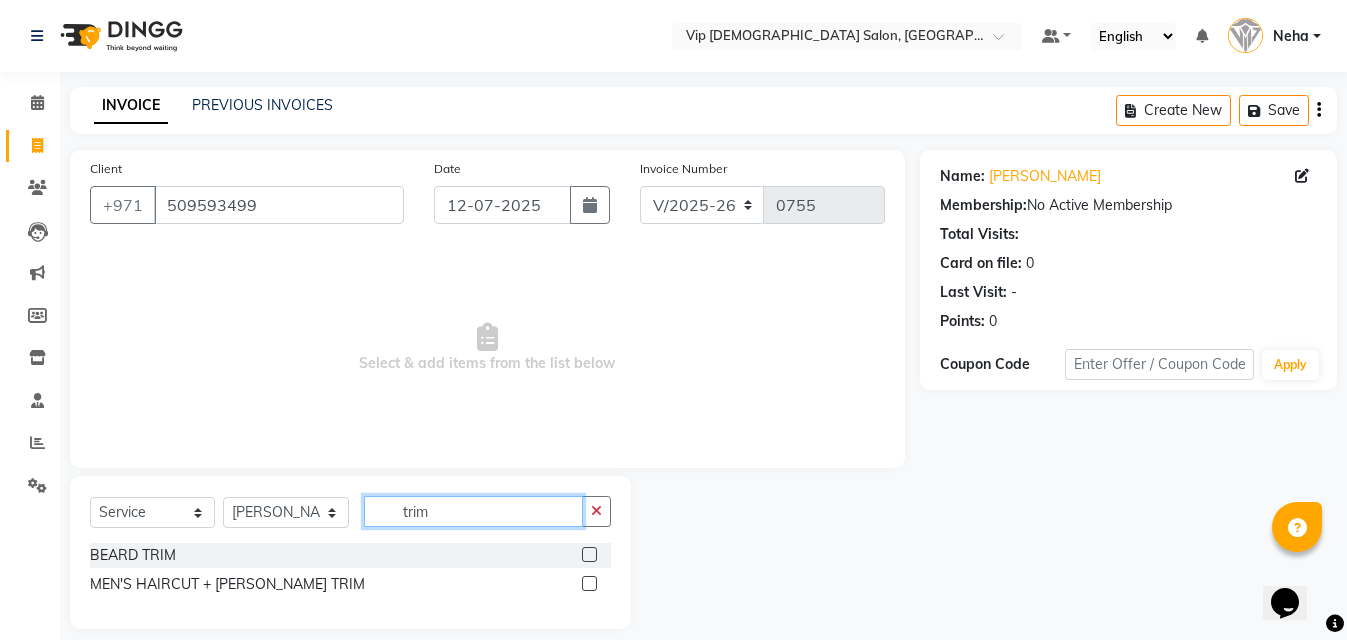 type on "trim" 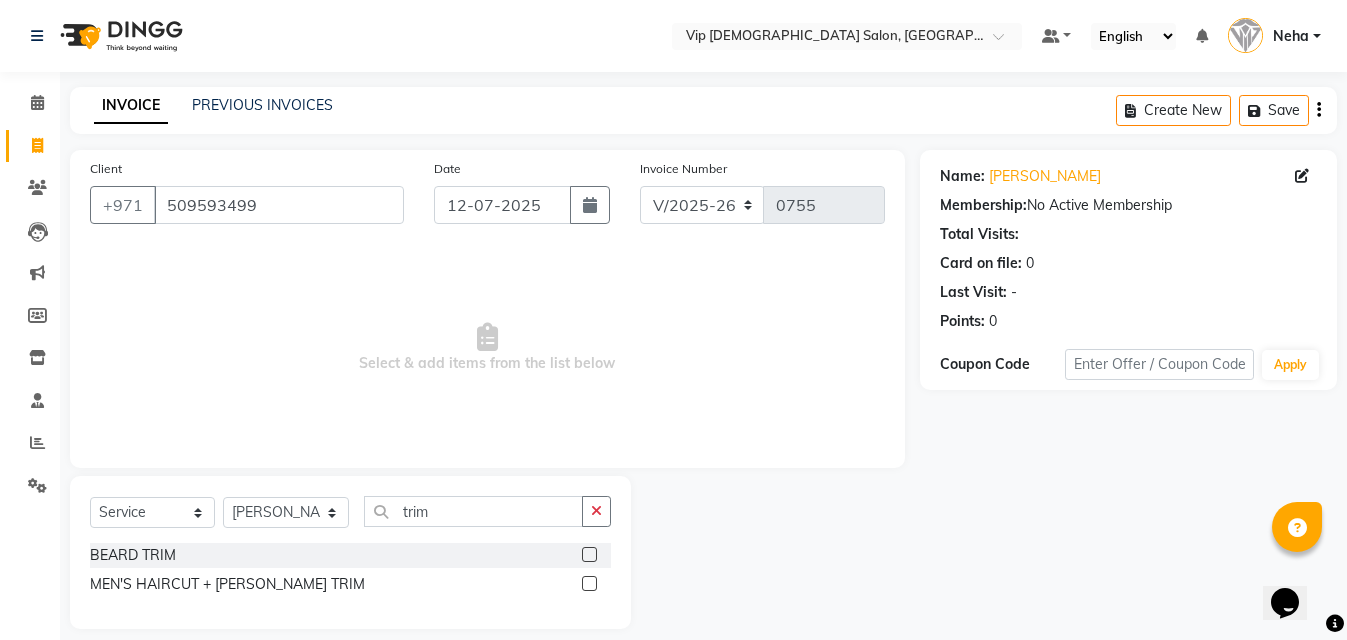 click 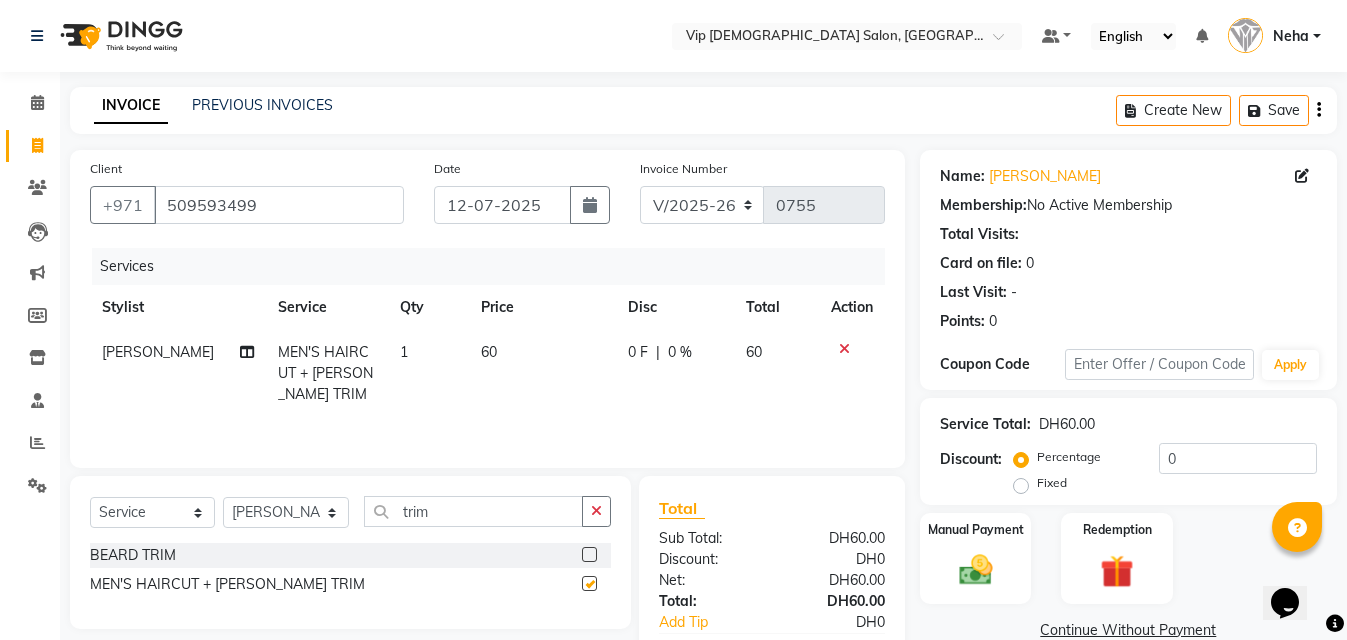 checkbox on "false" 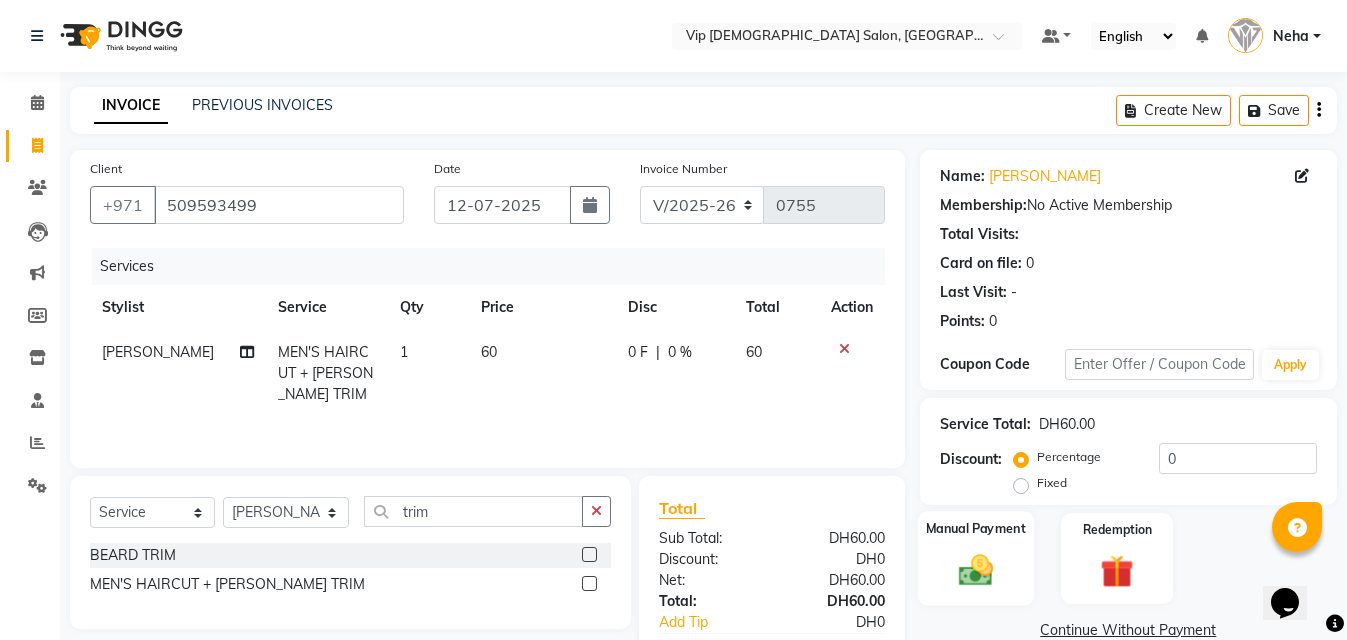 click 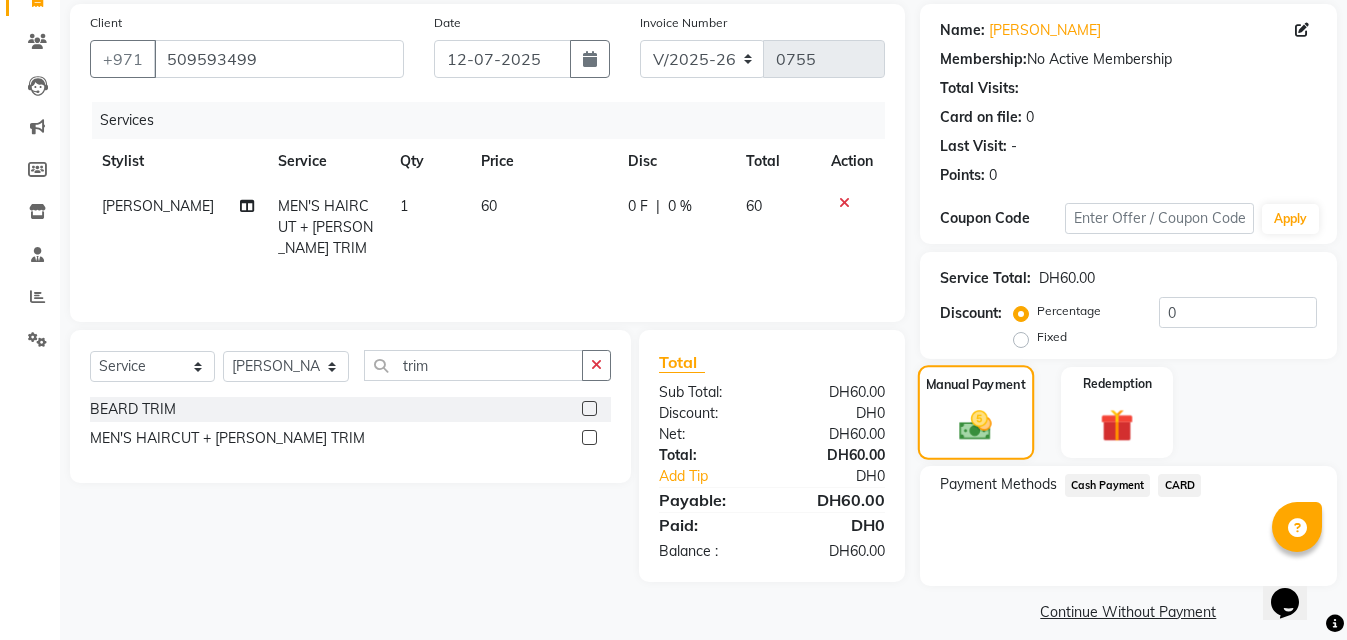 scroll, scrollTop: 163, scrollLeft: 0, axis: vertical 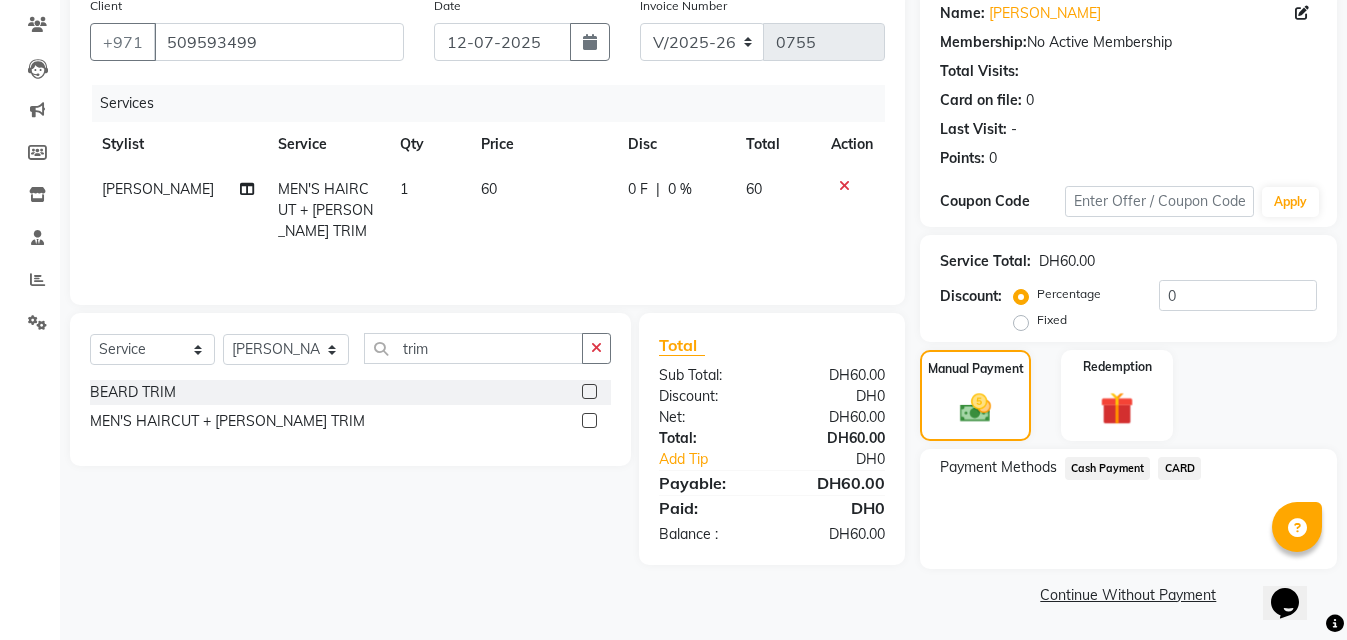 click on "CARD" 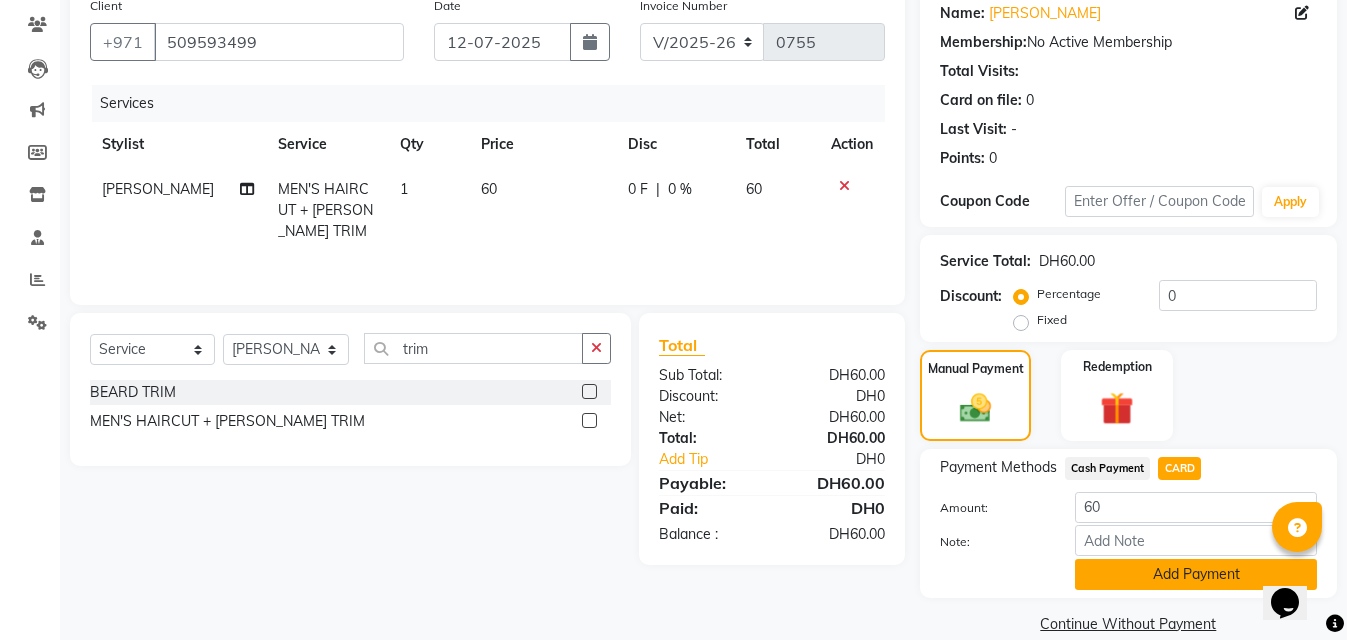click on "Add Payment" 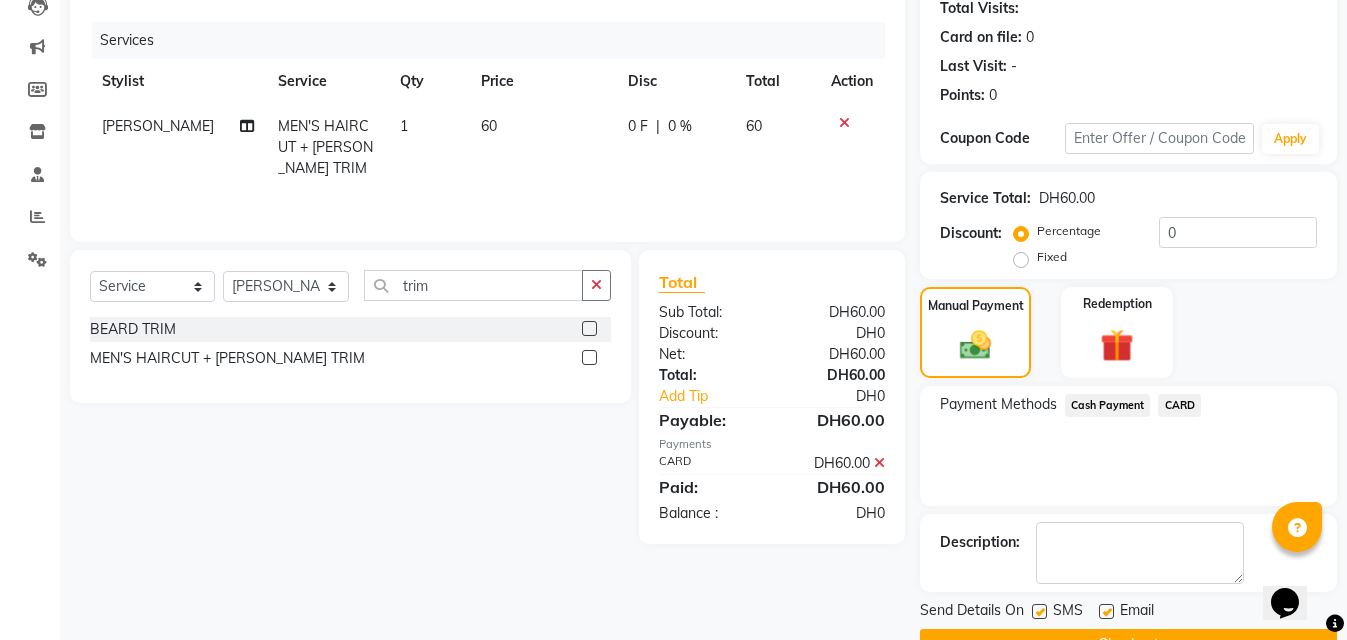 scroll, scrollTop: 276, scrollLeft: 0, axis: vertical 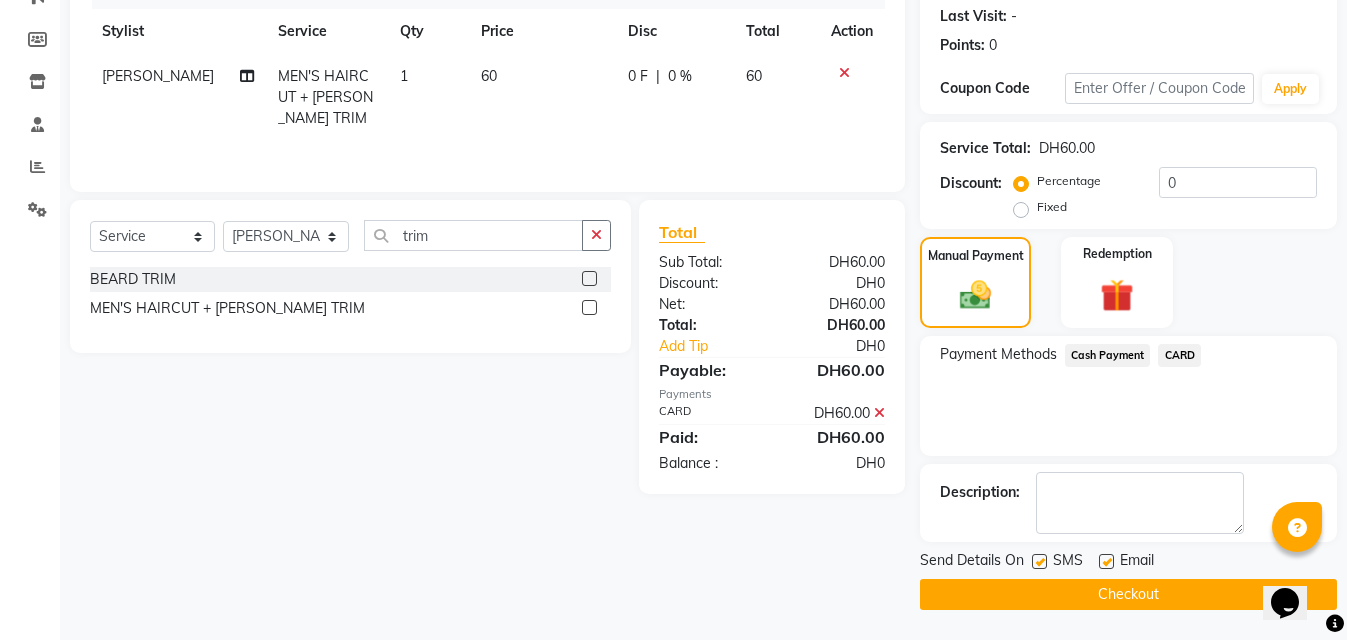 click on "Checkout" 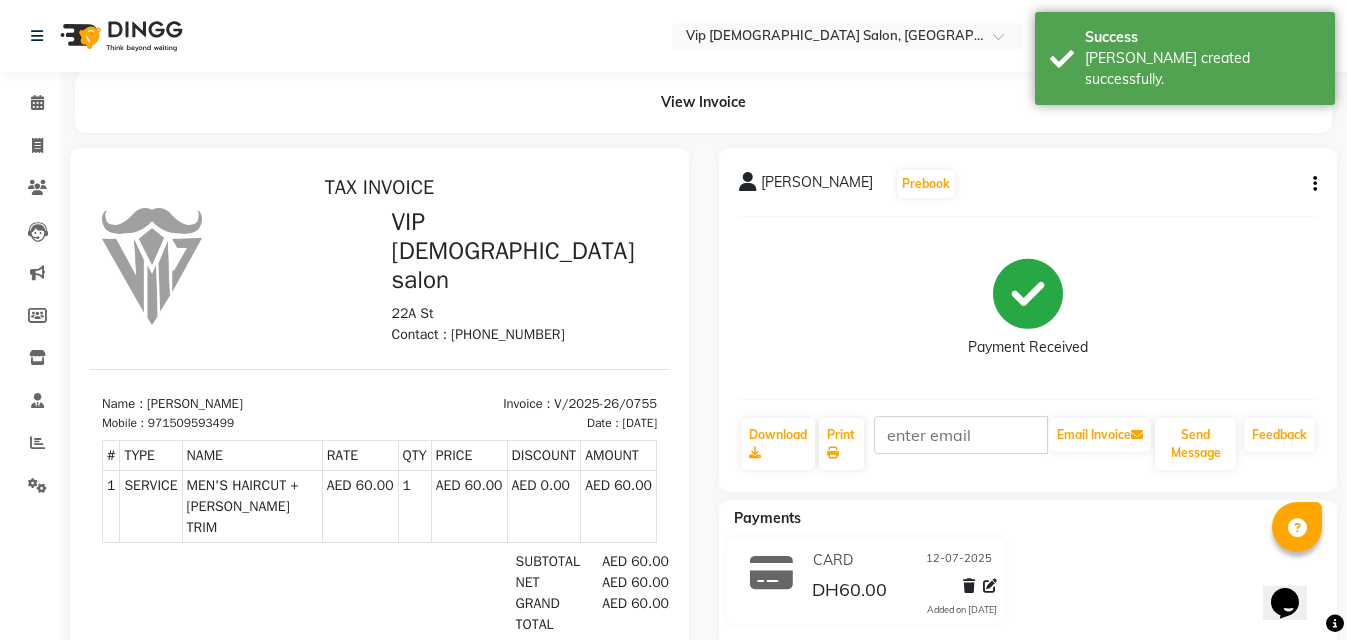 scroll, scrollTop: 0, scrollLeft: 0, axis: both 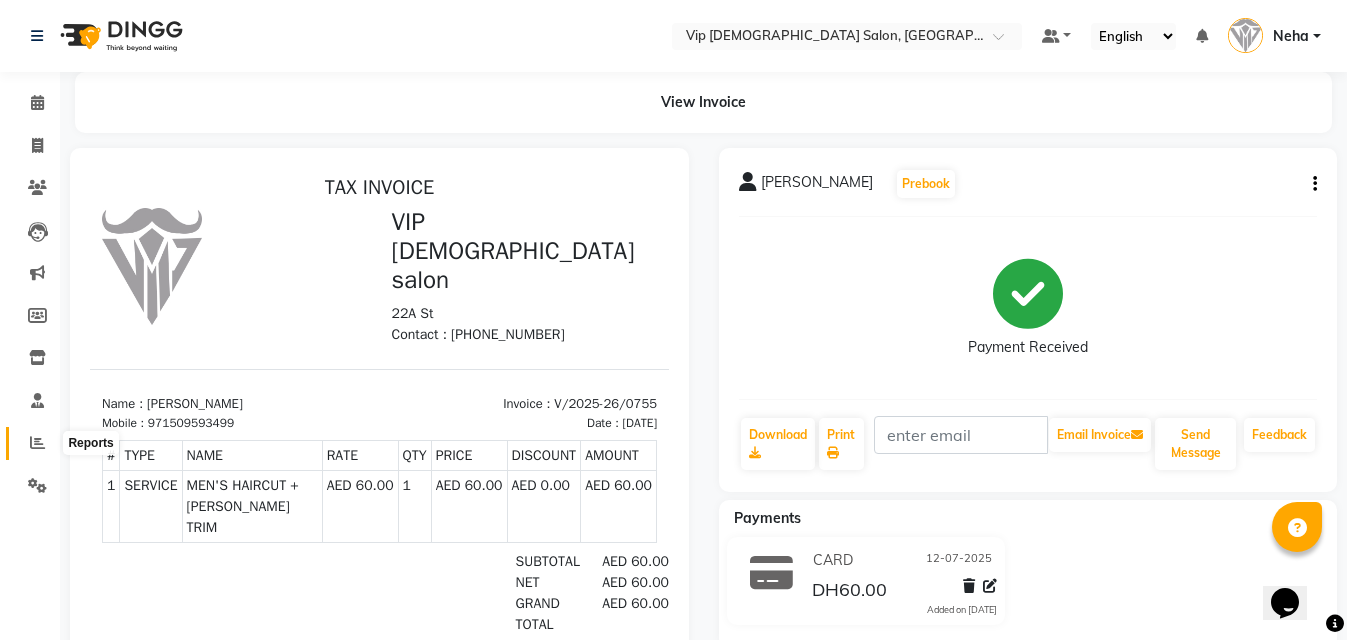 click 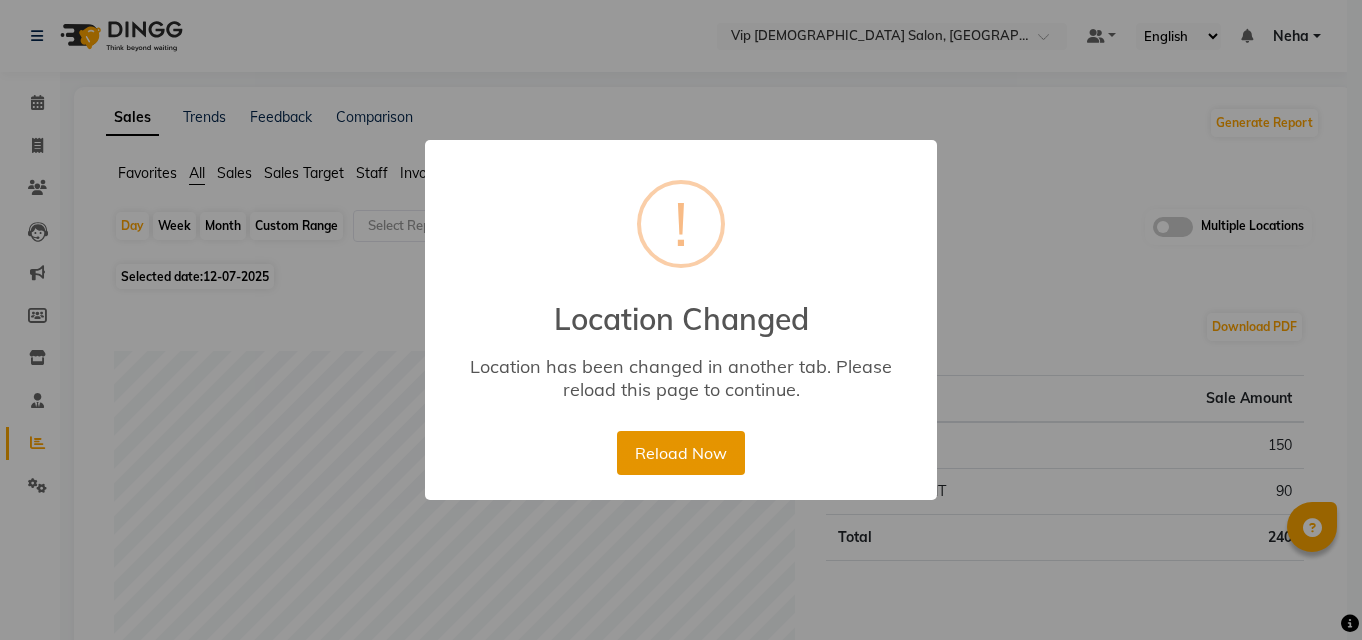 scroll, scrollTop: 0, scrollLeft: 0, axis: both 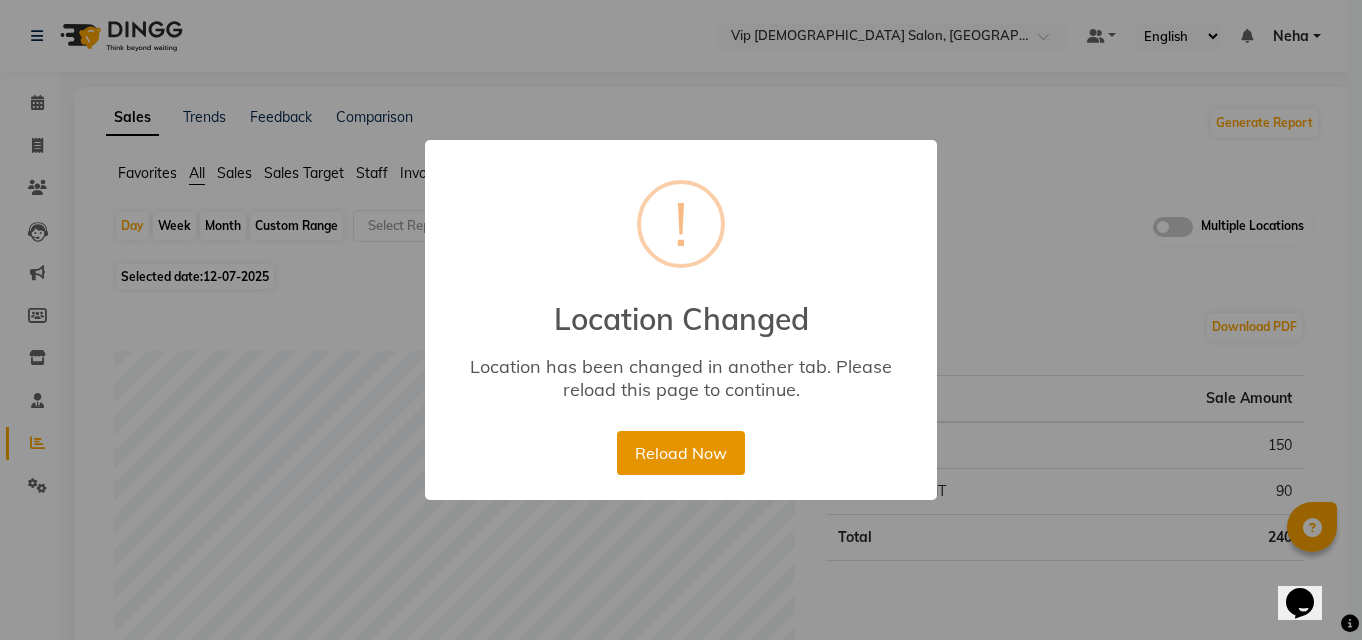 click on "Reload Now" at bounding box center [680, 453] 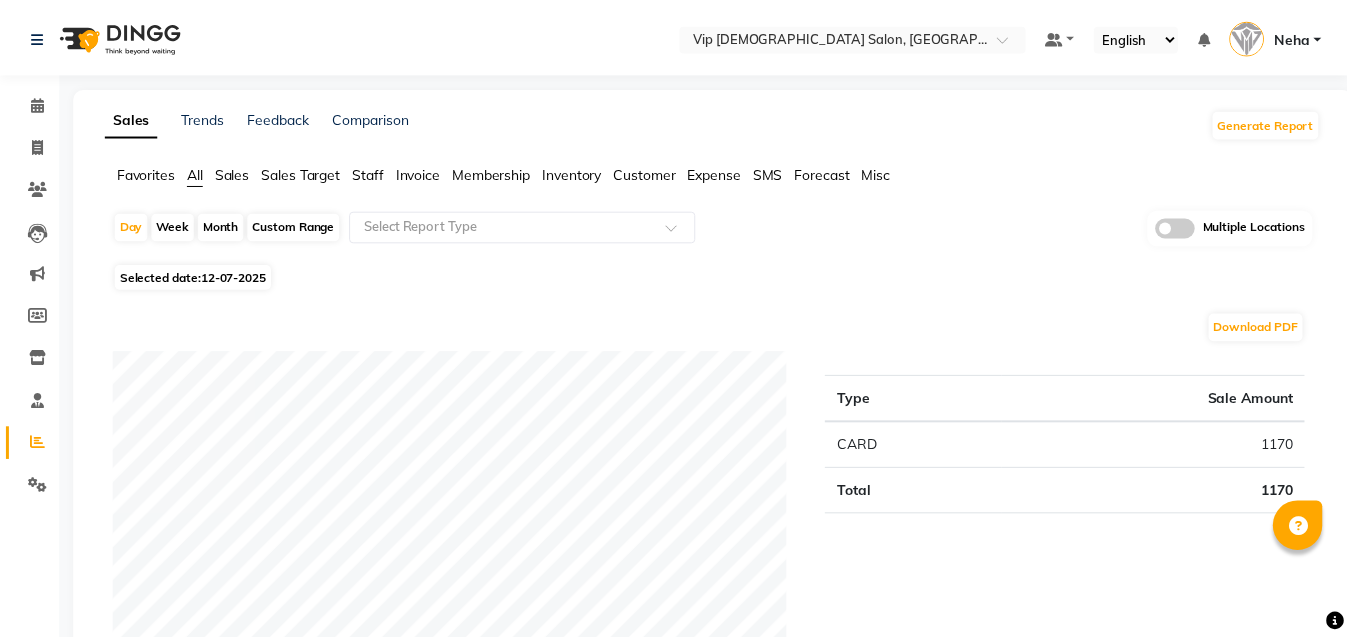 scroll, scrollTop: 0, scrollLeft: 0, axis: both 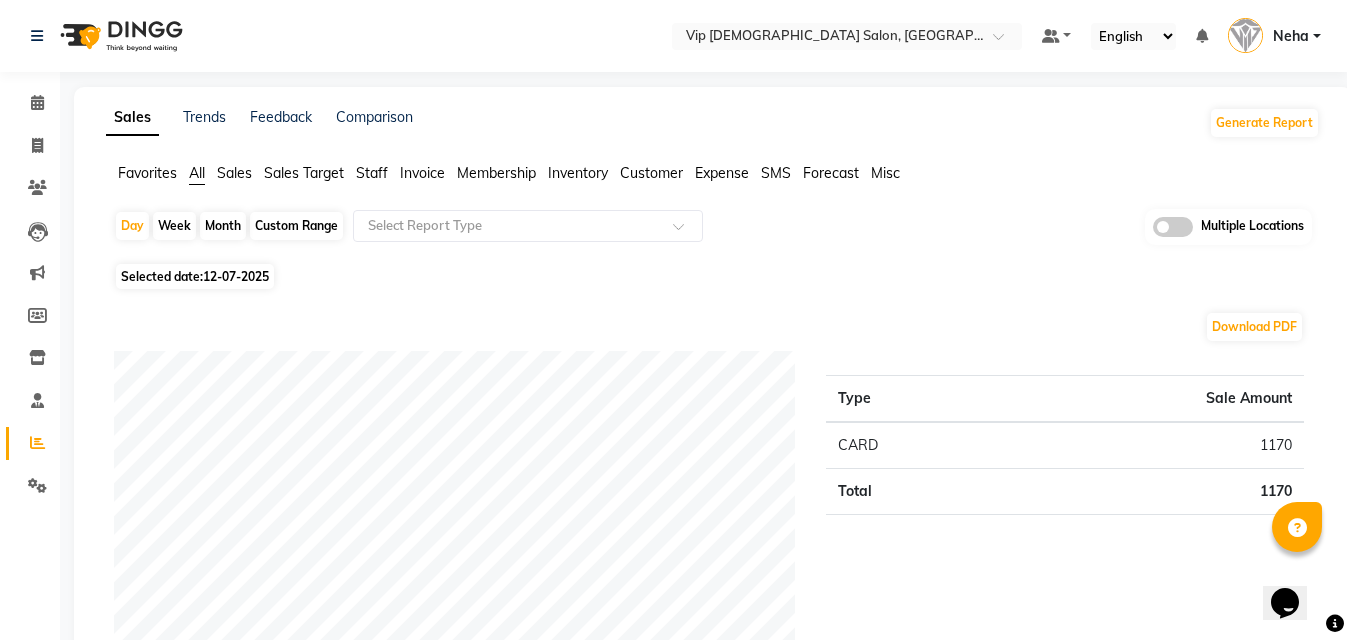 click on "Selected date:  12-07-2025" 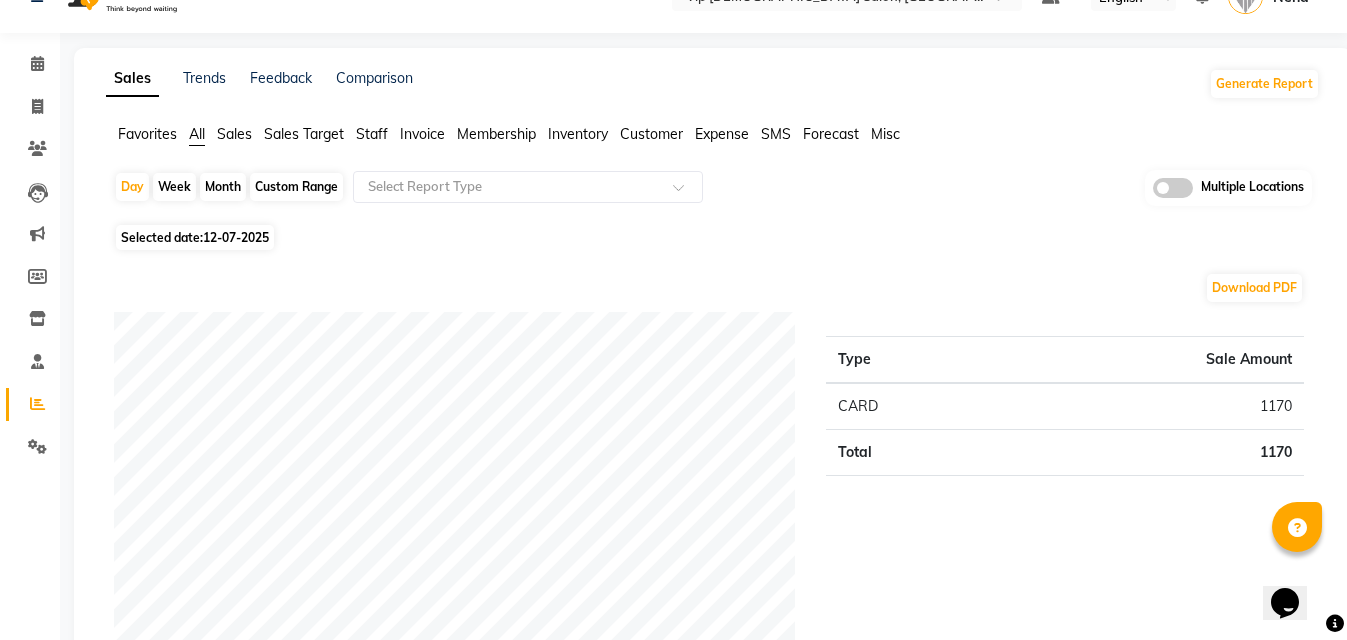 scroll, scrollTop: 0, scrollLeft: 0, axis: both 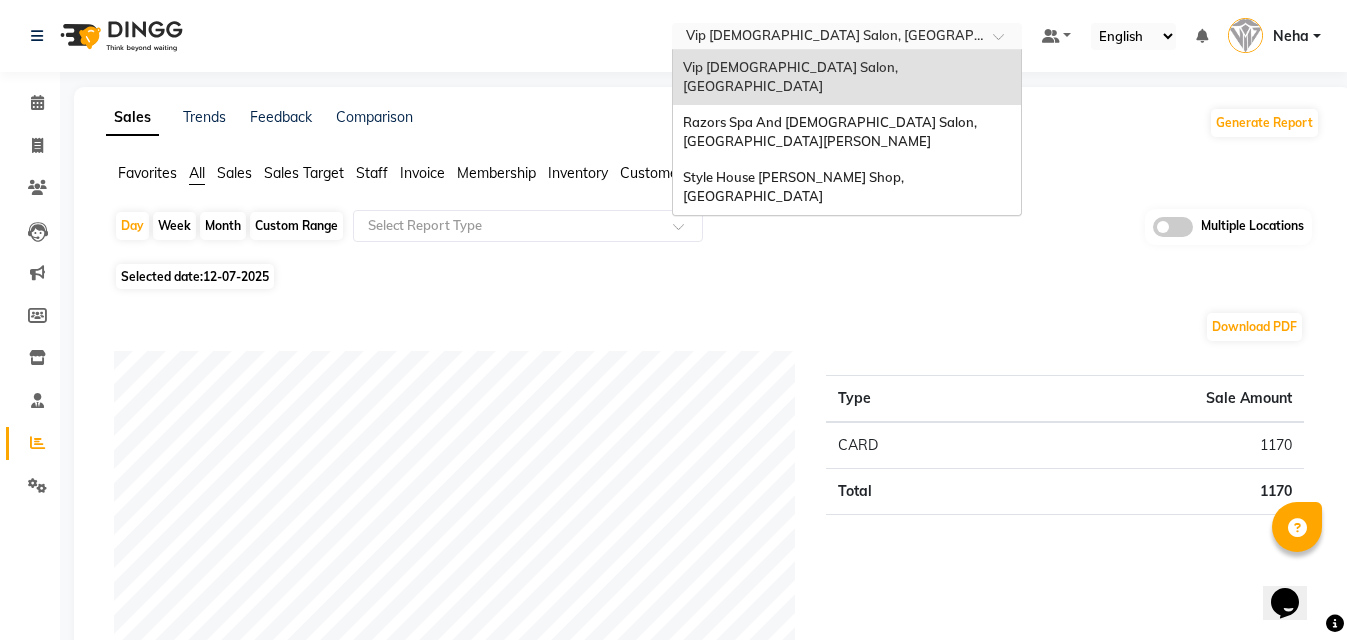 click at bounding box center (827, 38) 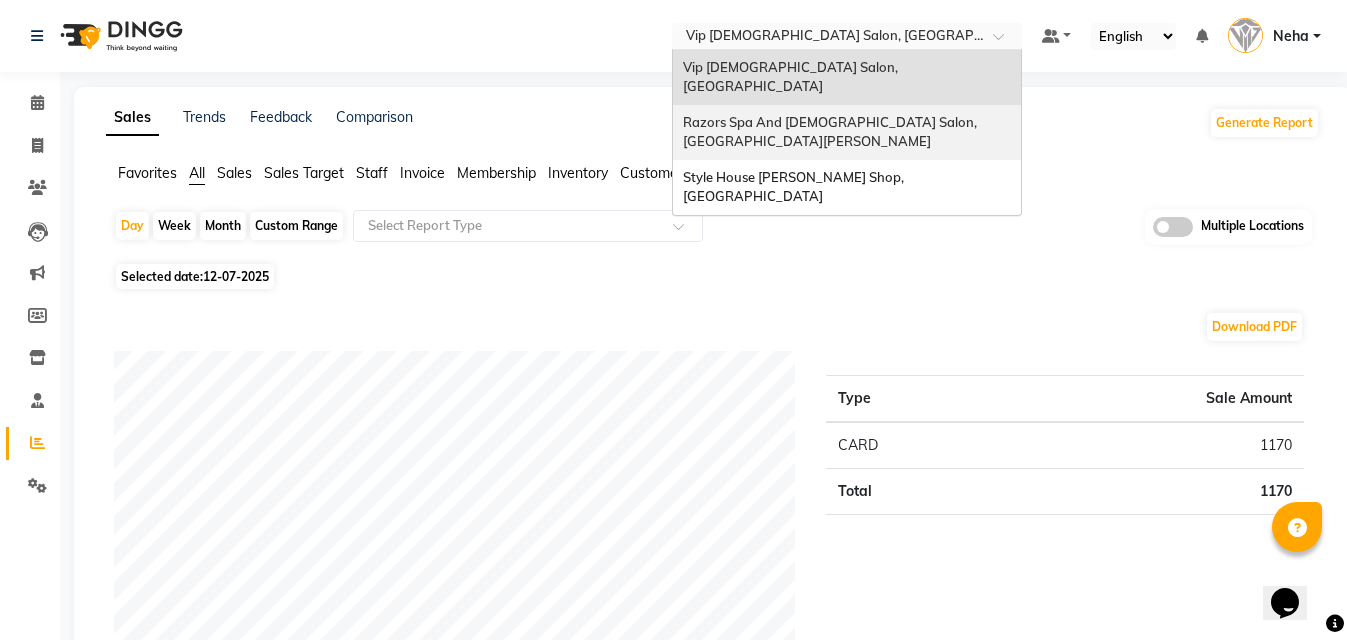 click on "Razors Spa And [DEMOGRAPHIC_DATA] Salon, [GEOGRAPHIC_DATA][PERSON_NAME]" at bounding box center [831, 132] 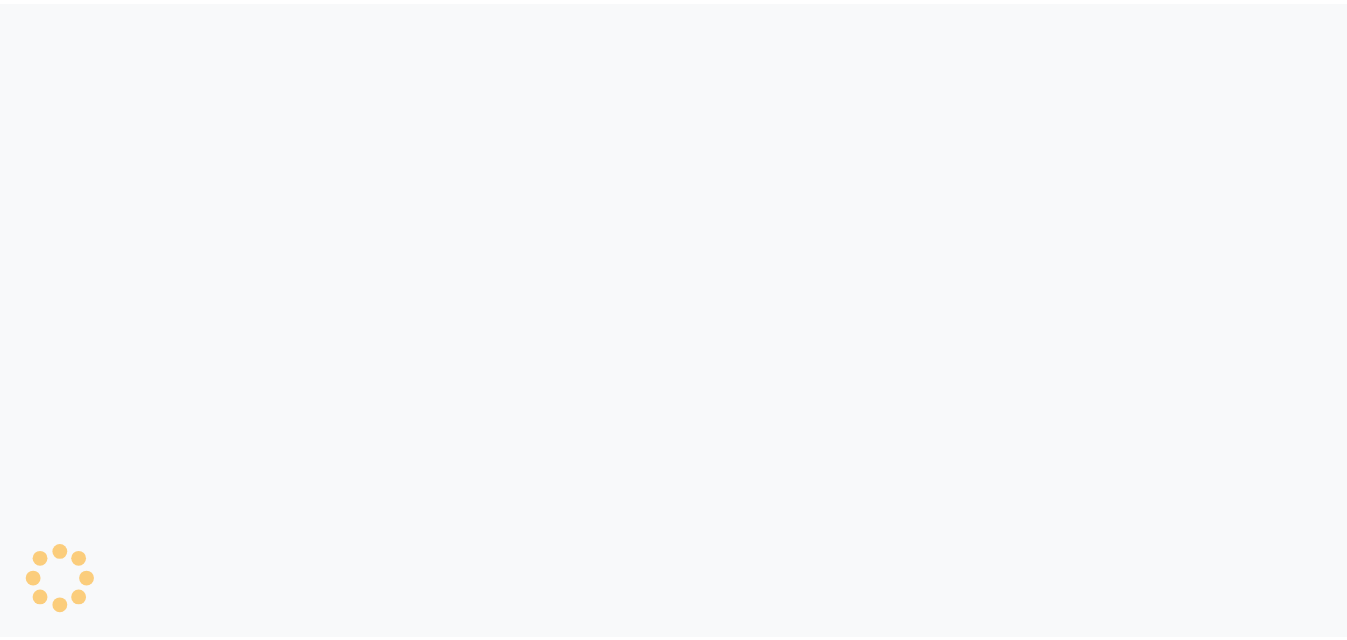 scroll, scrollTop: 0, scrollLeft: 0, axis: both 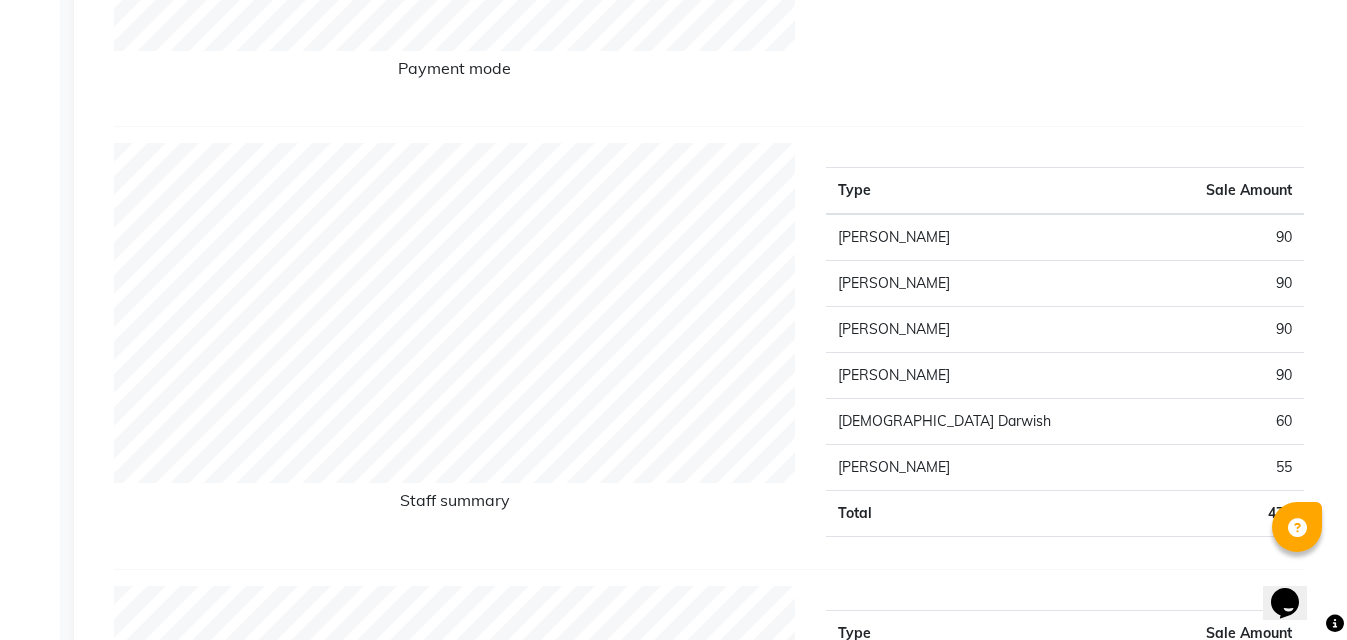 click on "Payment mode" 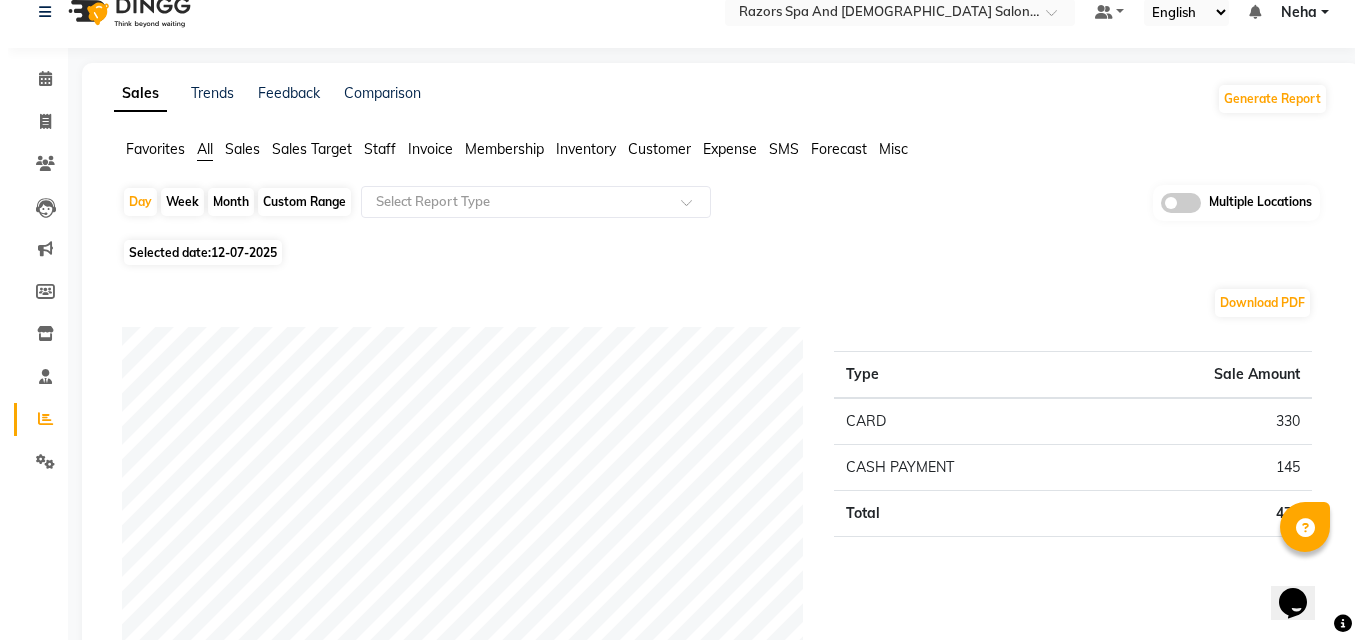 scroll, scrollTop: 0, scrollLeft: 0, axis: both 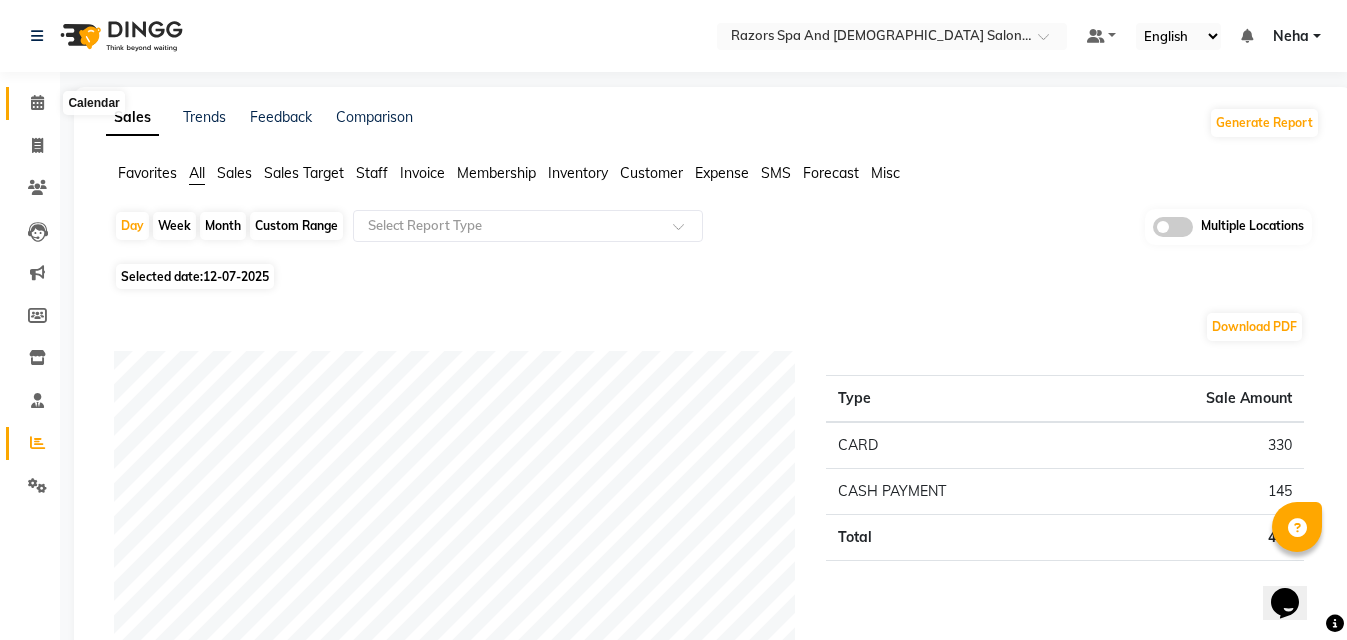 click 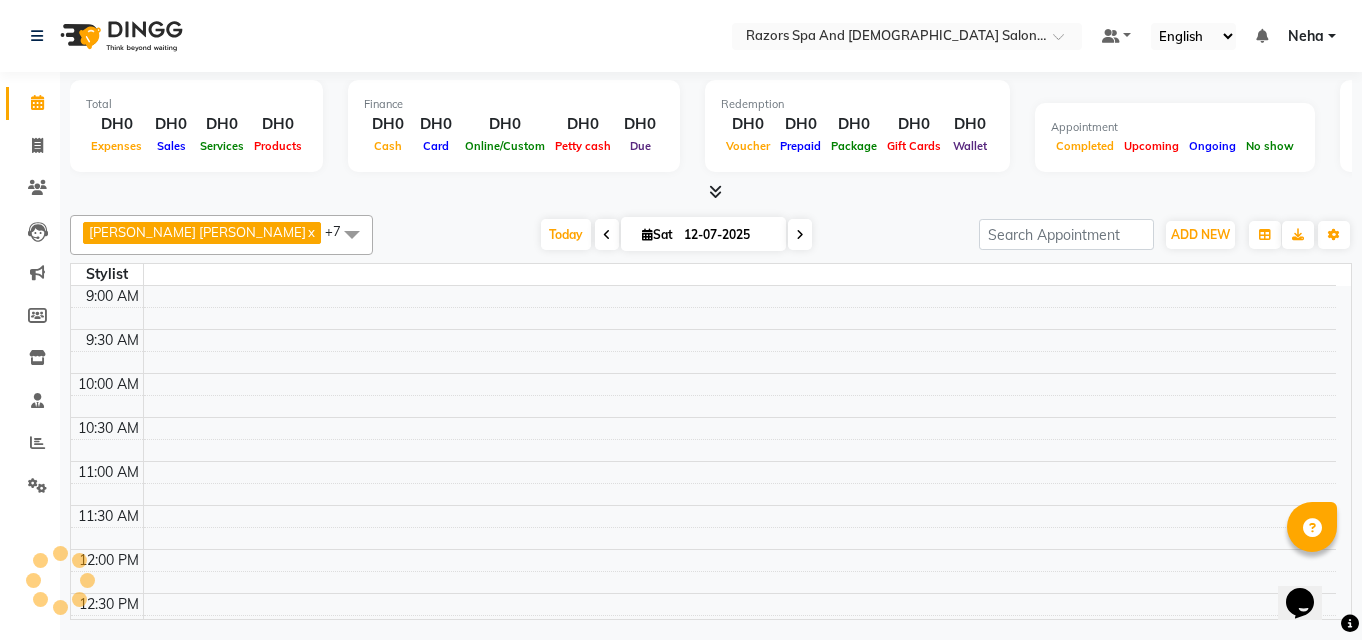 scroll, scrollTop: 0, scrollLeft: 0, axis: both 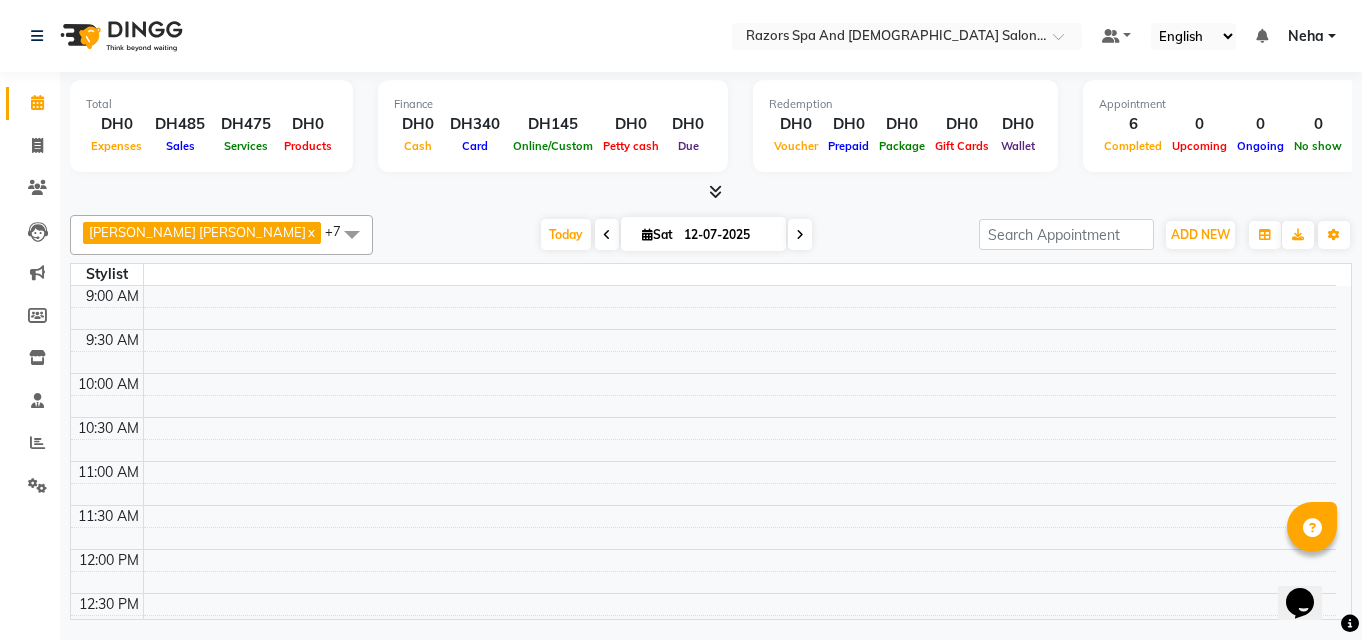 click on "[PERSON_NAME] [PERSON_NAME]  x [PERSON_NAME] [PERSON_NAME]  x [PERSON_NAME]  x [PERSON_NAME]  x [PERSON_NAME]  x [PERSON_NAME]  x [PERSON_NAME]  x +7 Select All Alaseel [PERSON_NAME] [PERSON_NAME] Islam [PERSON_NAME] [PERSON_NAME] [PERSON_NAME] [DATE]  [DATE] Toggle Dropdown Add Appointment Add Invoice Add Expense Add Attendance Add Client Add Transaction Toggle Dropdown Add Appointment Add Invoice Add Expense Add Attendance Add Client ADD NEW Toggle Dropdown Add Appointment Add Invoice Add Expense Add Attendance Add Client Add Transaction [PERSON_NAME] [PERSON_NAME]  x [PERSON_NAME] [PERSON_NAME]  x [PERSON_NAME]  x [PERSON_NAME]  x [PERSON_NAME]  x [PERSON_NAME]  x [PERSON_NAME]  x +7 Select All Alaseel [PERSON_NAME] [PERSON_NAME] Islam [PERSON_NAME] [PERSON_NAME] [PERSON_NAME] Group By  Staff View   Room View  View as Vertical  Vertical - Week View  Horizontal  Horizontal - Week View  List  Toggle Dropdown Calendar Settings Manage Tags   Arrange Stylists  Full Screen" 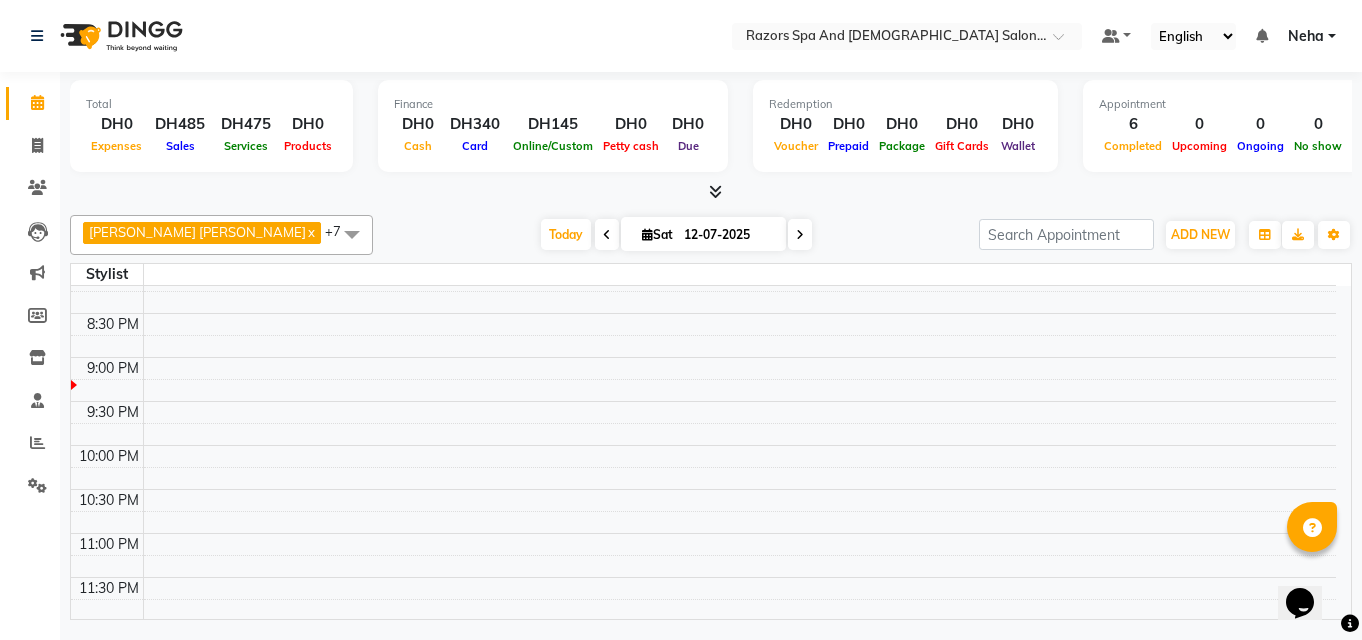 scroll, scrollTop: 986, scrollLeft: 0, axis: vertical 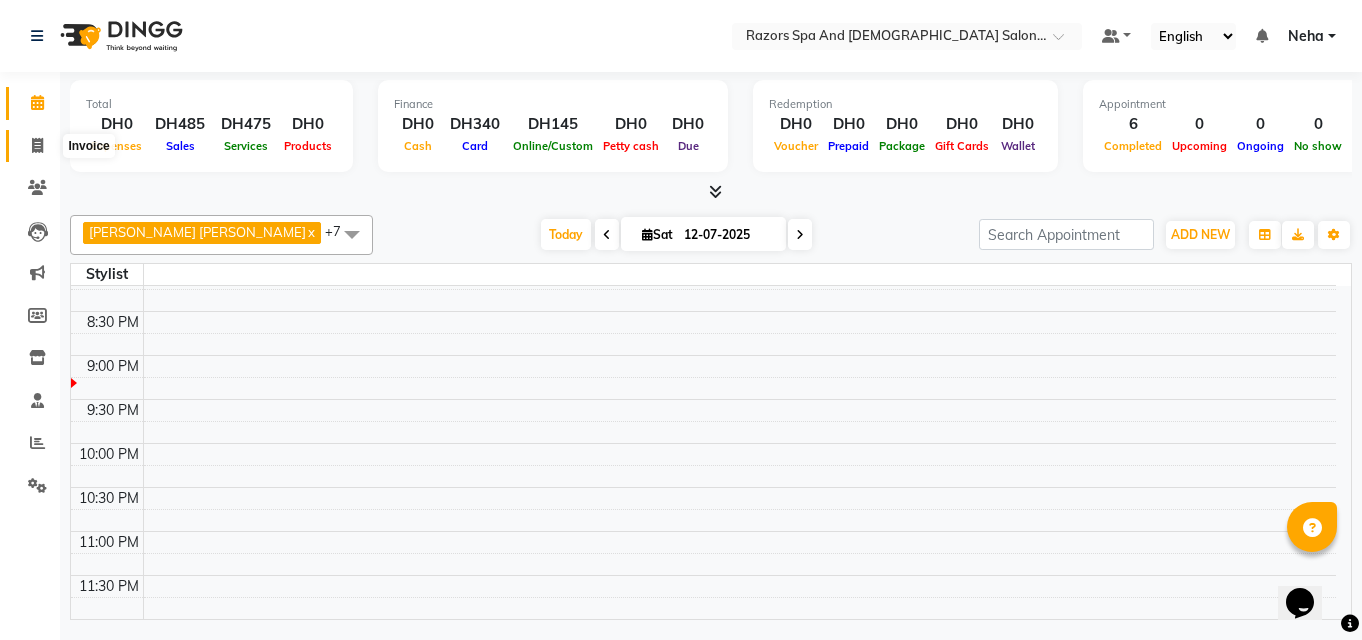click 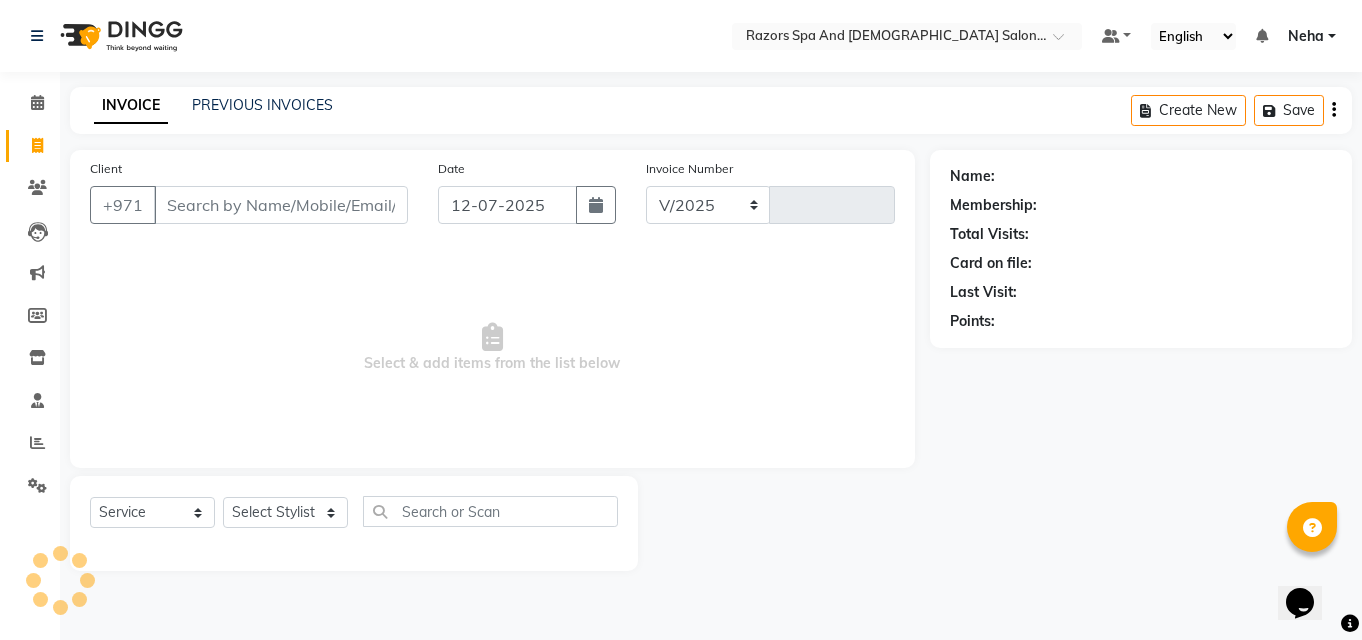 select on "8419" 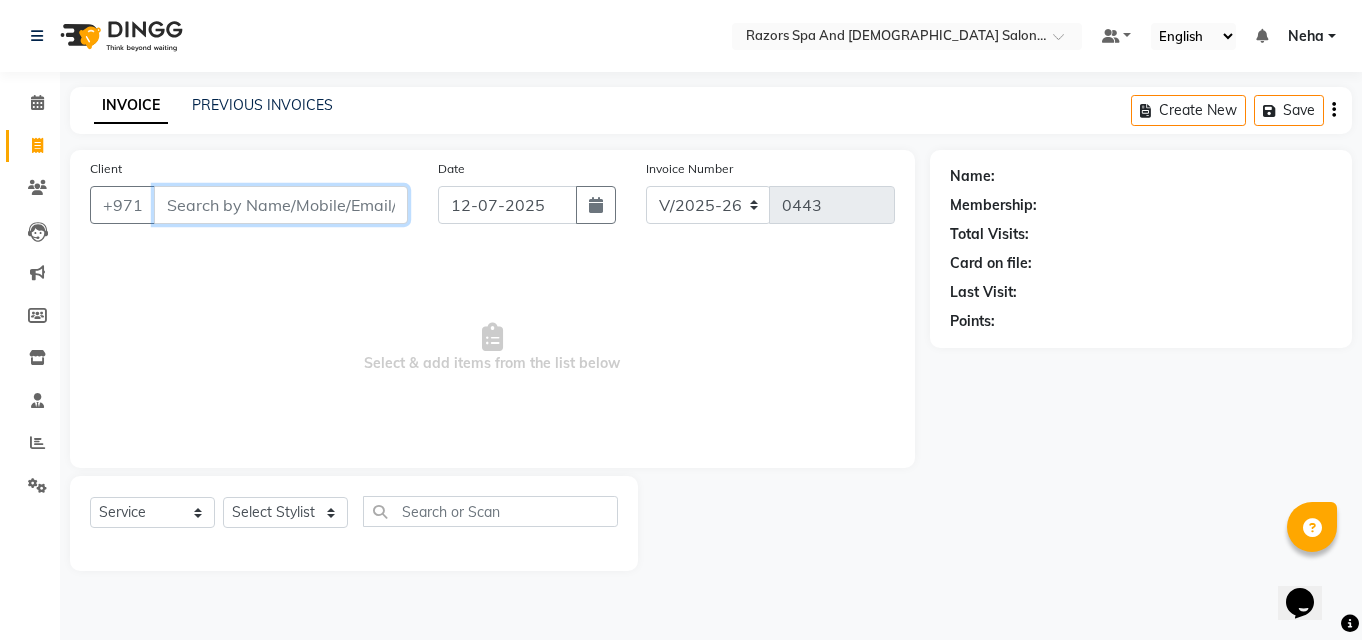 type 